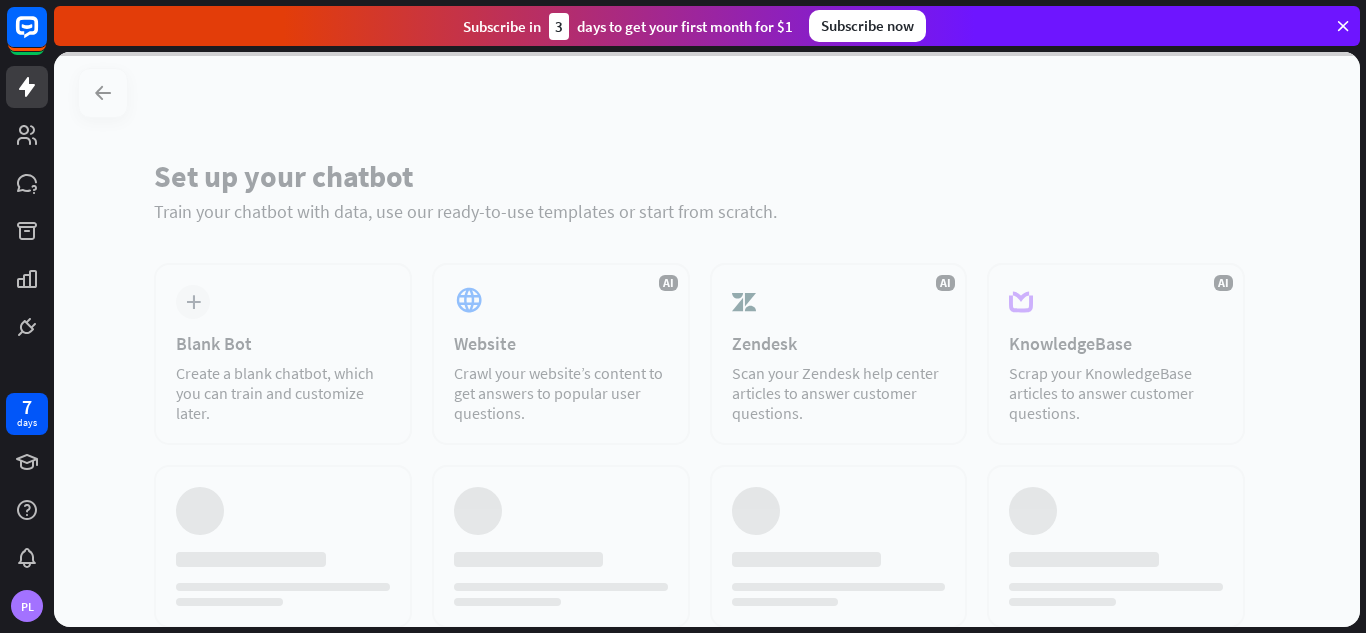 scroll, scrollTop: 0, scrollLeft: 0, axis: both 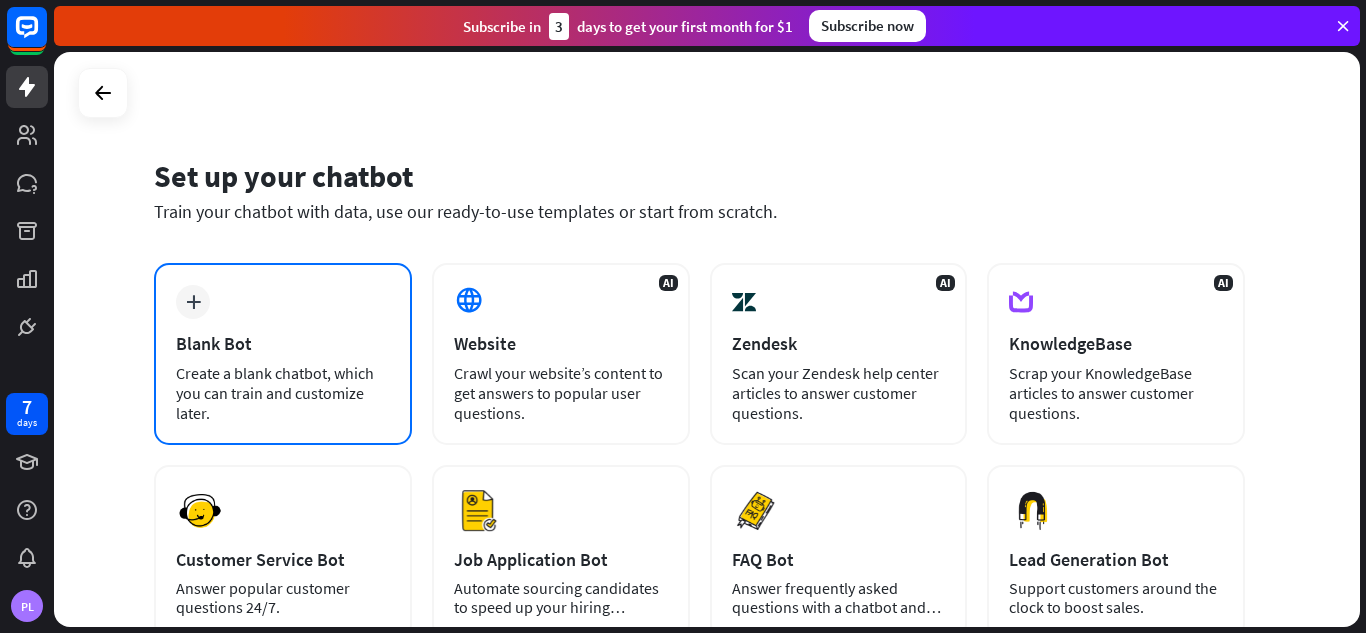 click on "plus   Blank Bot
Create a blank chatbot, which you can train and
customize later." at bounding box center (283, 354) 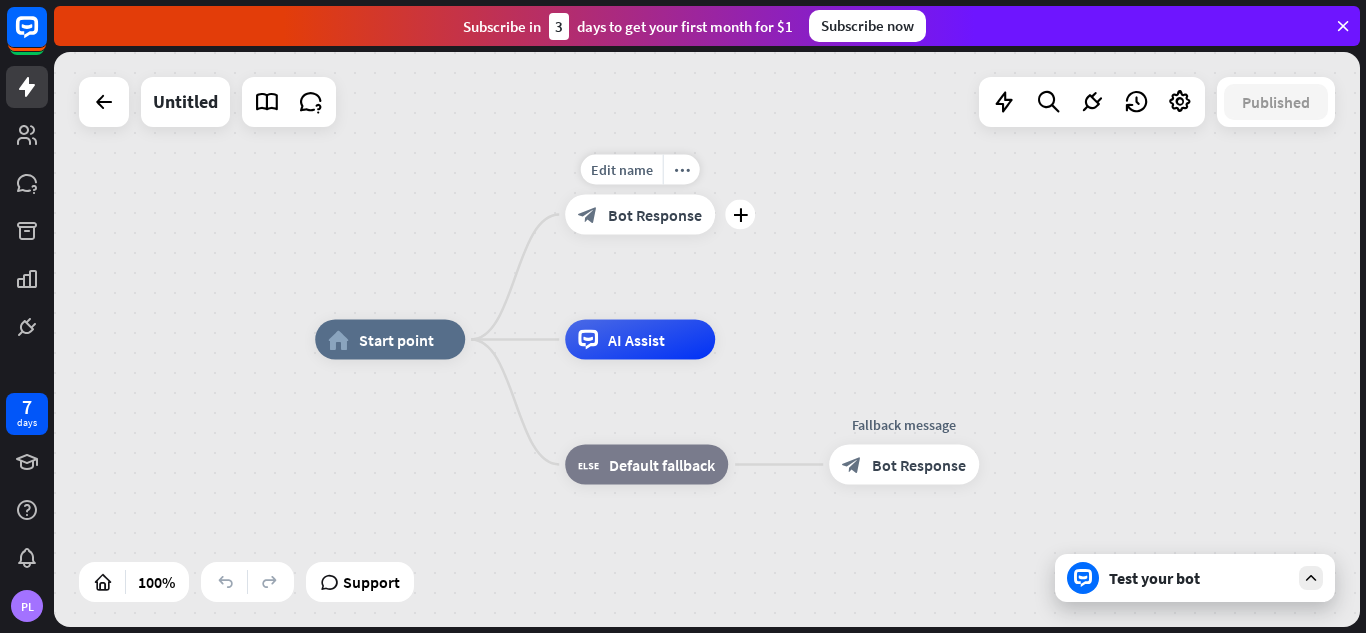 click on "Bot Response" at bounding box center (655, 215) 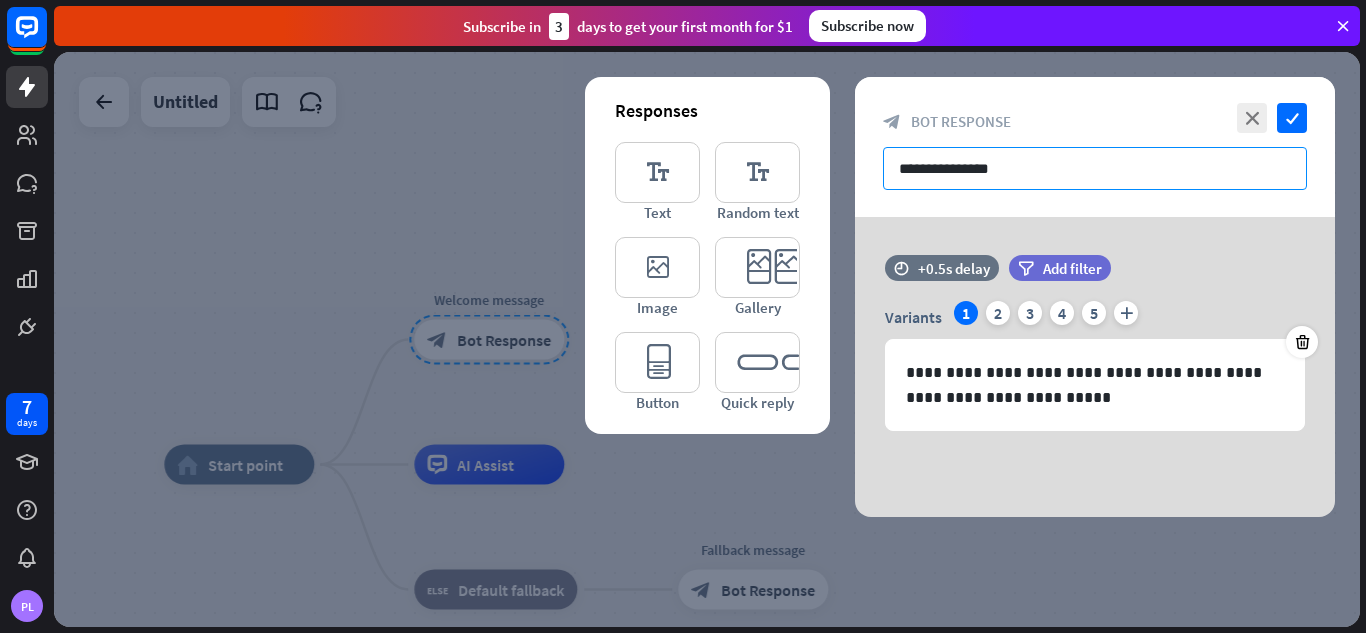 click on "**********" at bounding box center (1095, 168) 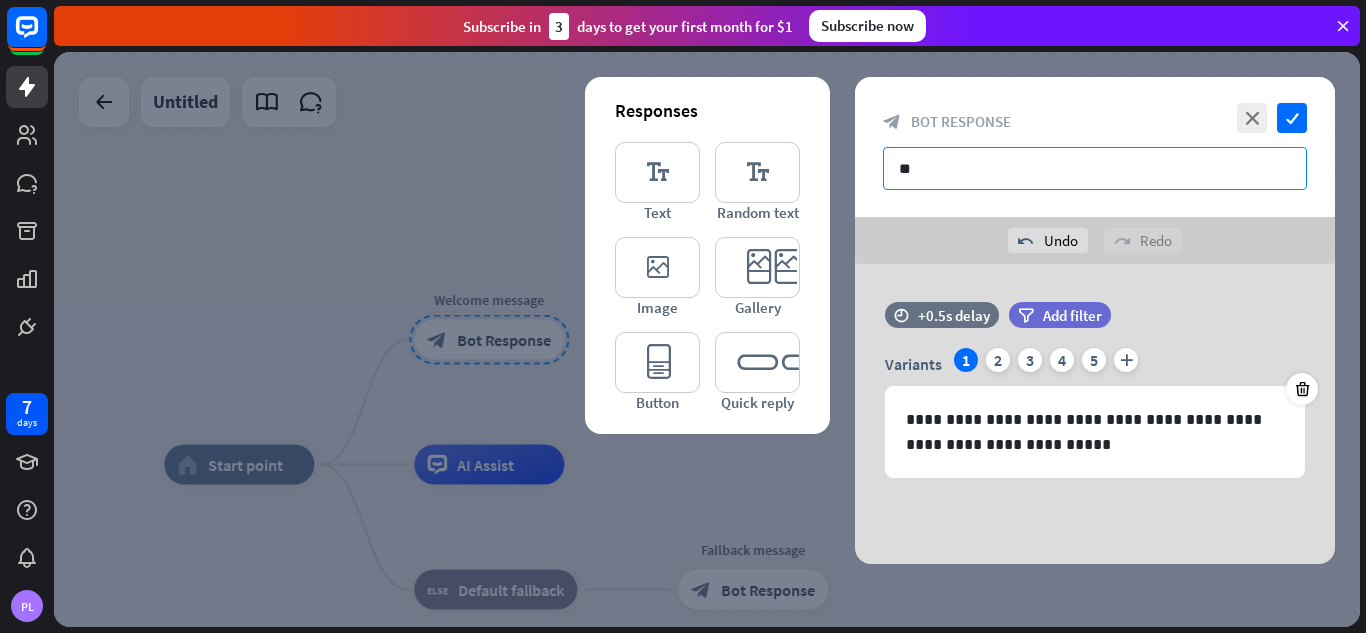 type on "*" 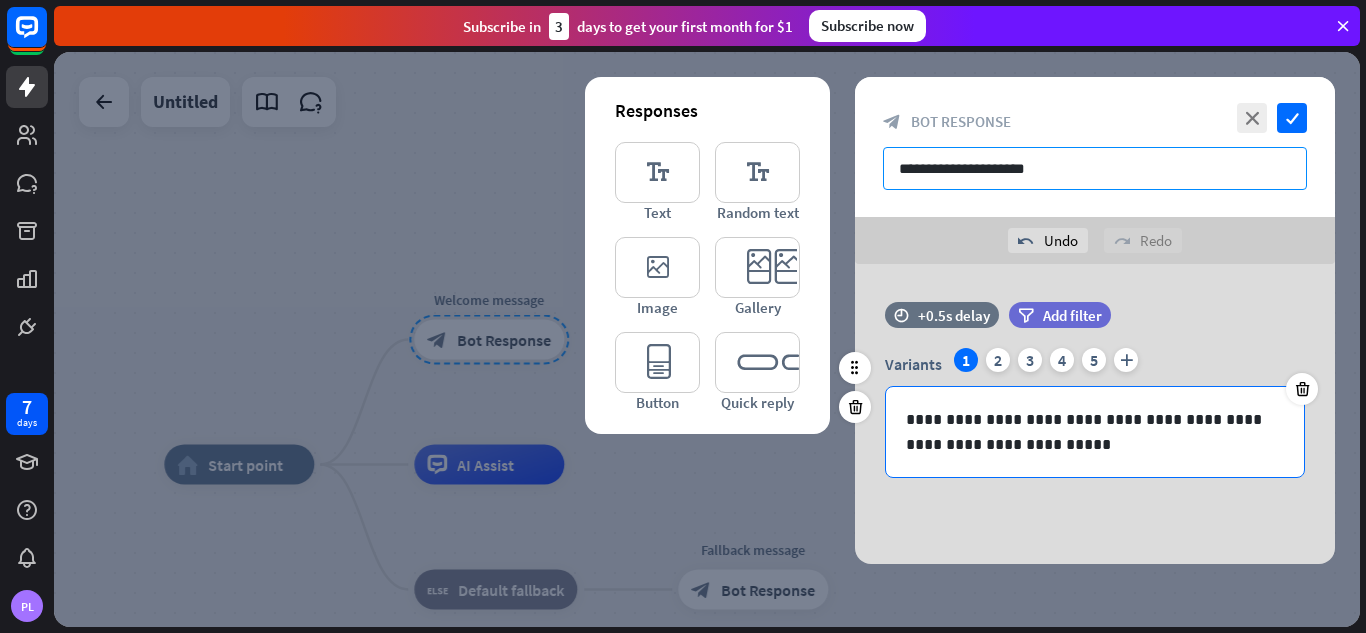 type on "**********" 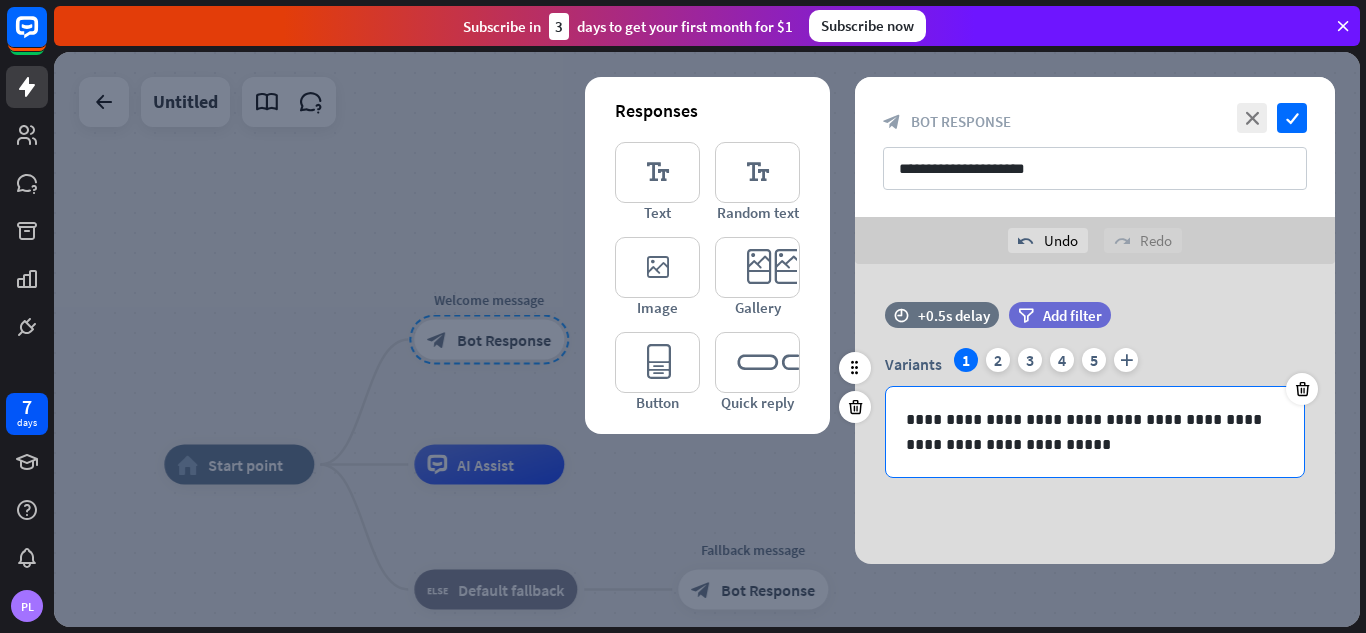 click on "**********" at bounding box center (1095, 432) 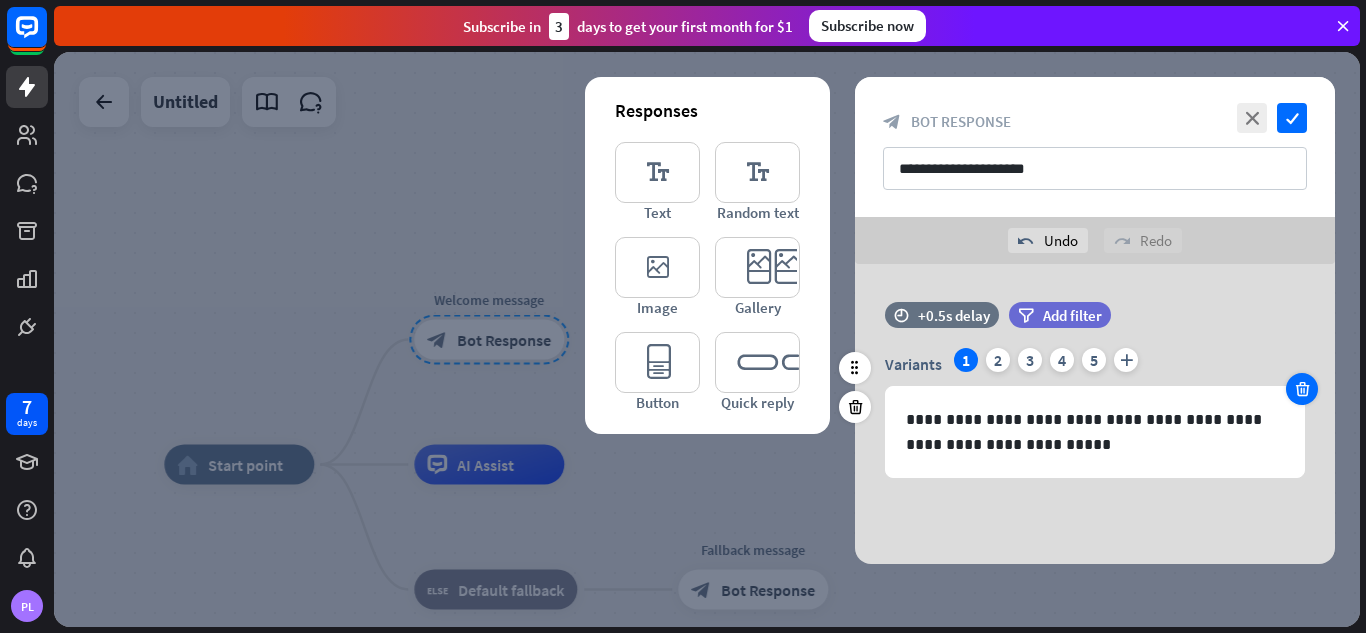 click at bounding box center (1302, 389) 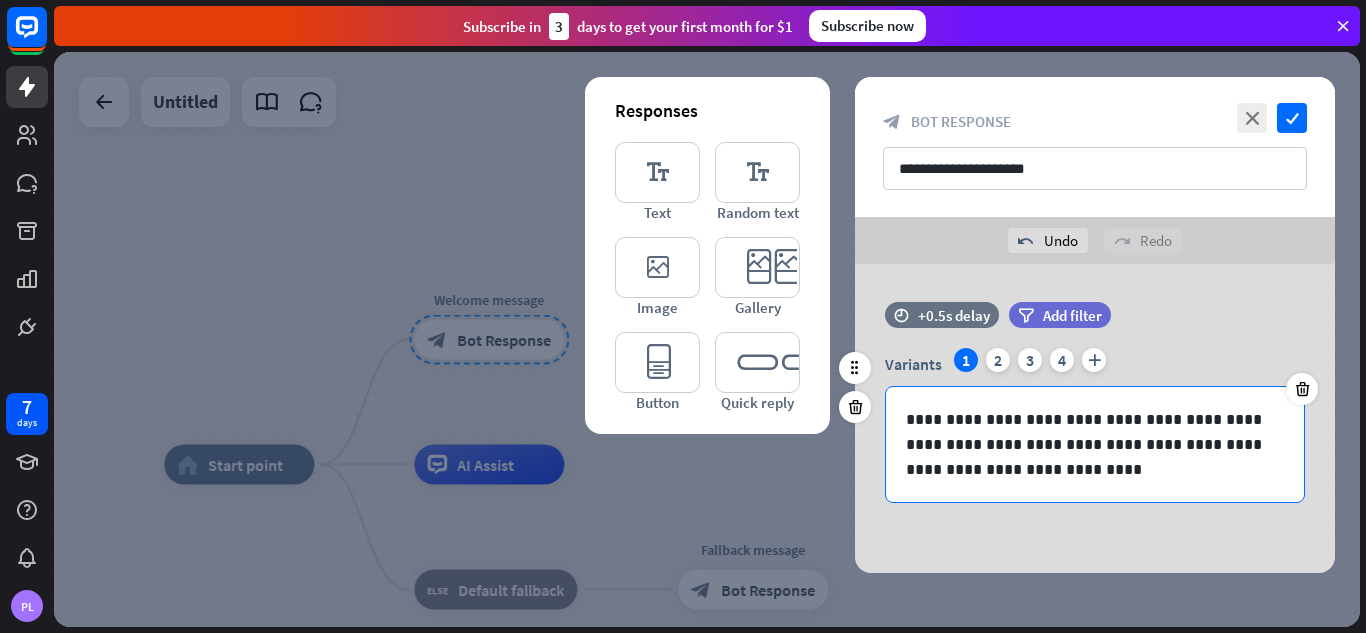 click on "**********" at bounding box center (1095, 444) 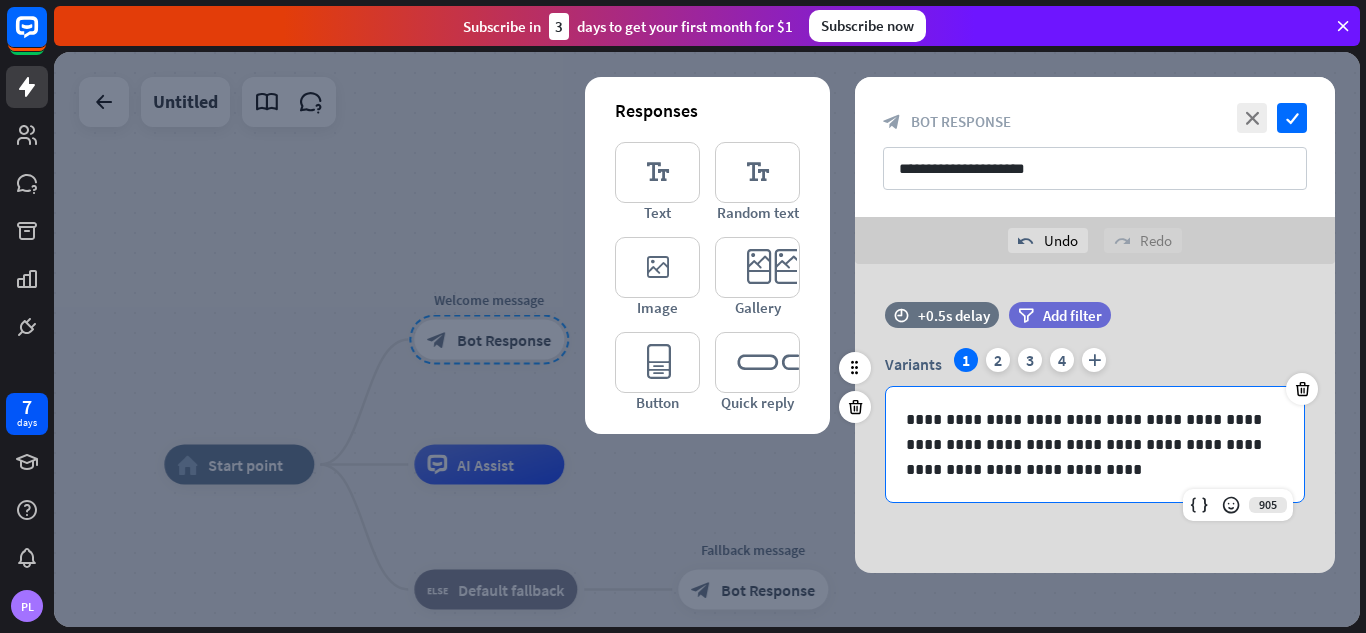type 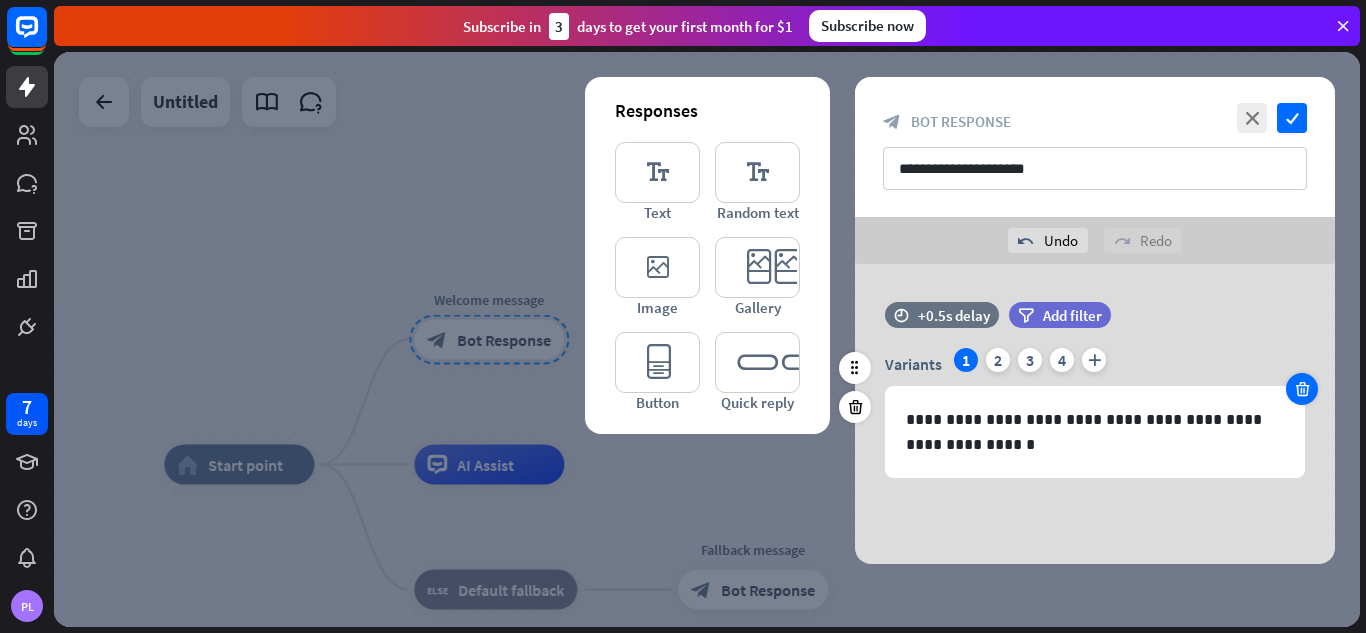 click at bounding box center [1302, 389] 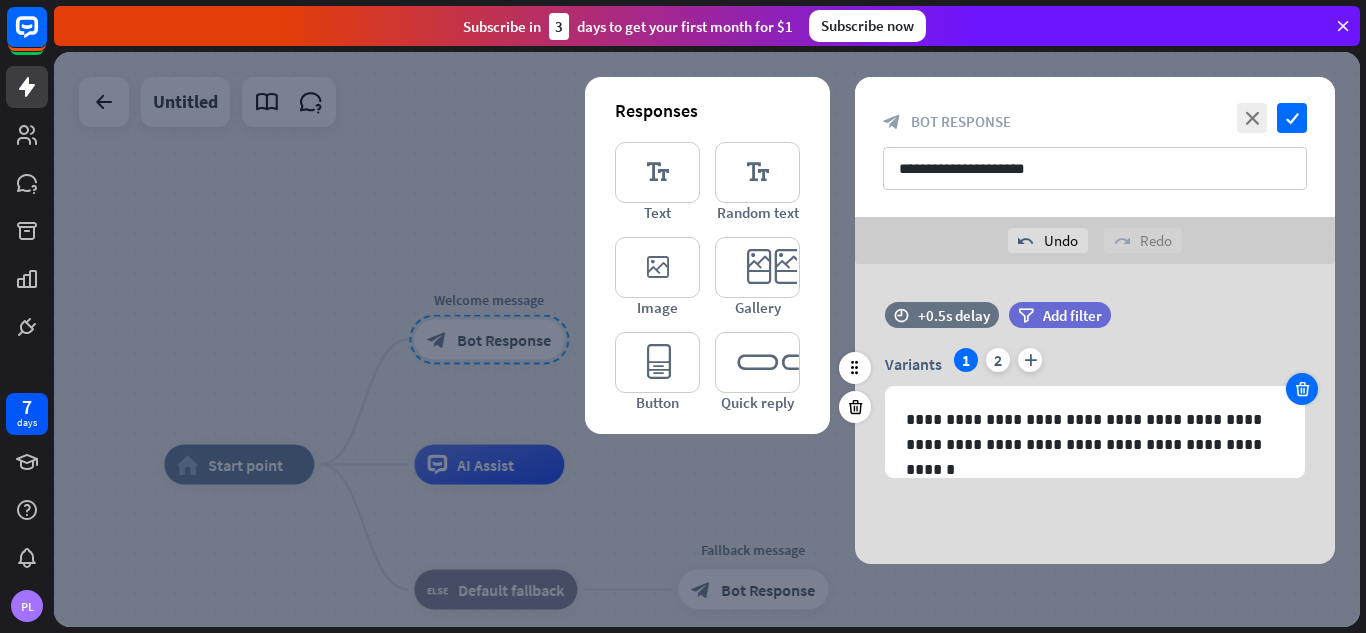 click at bounding box center [1302, 389] 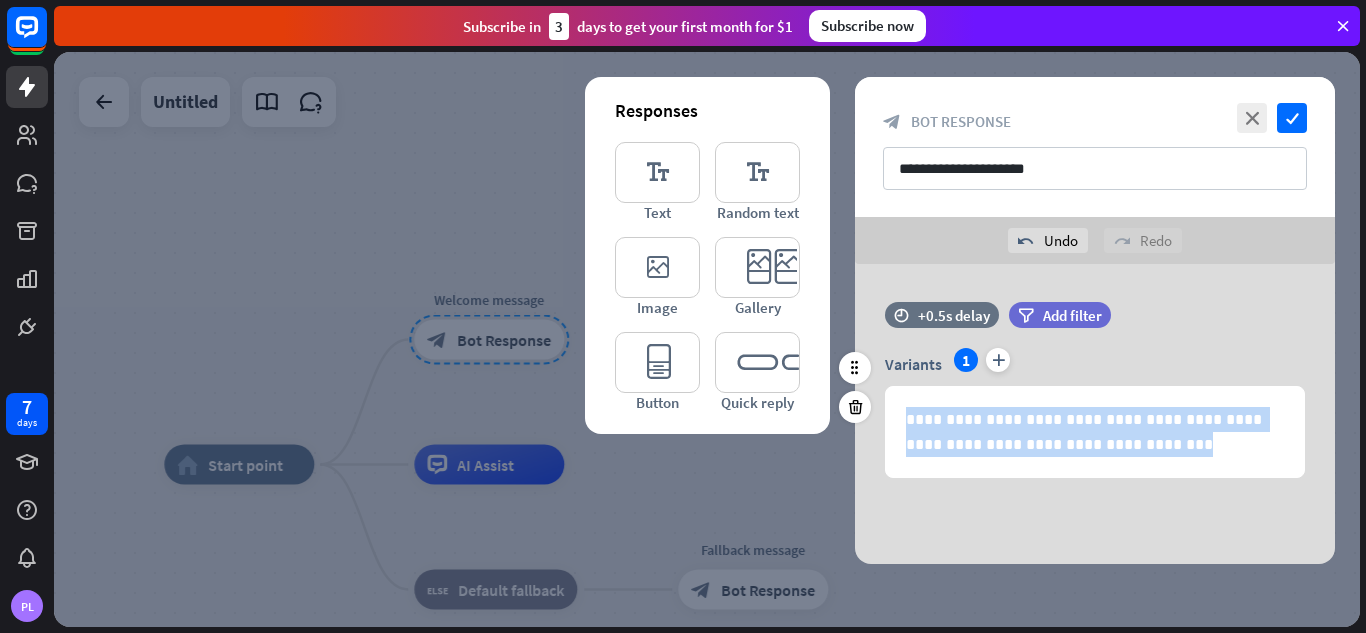 click on "**********" at bounding box center (1095, 432) 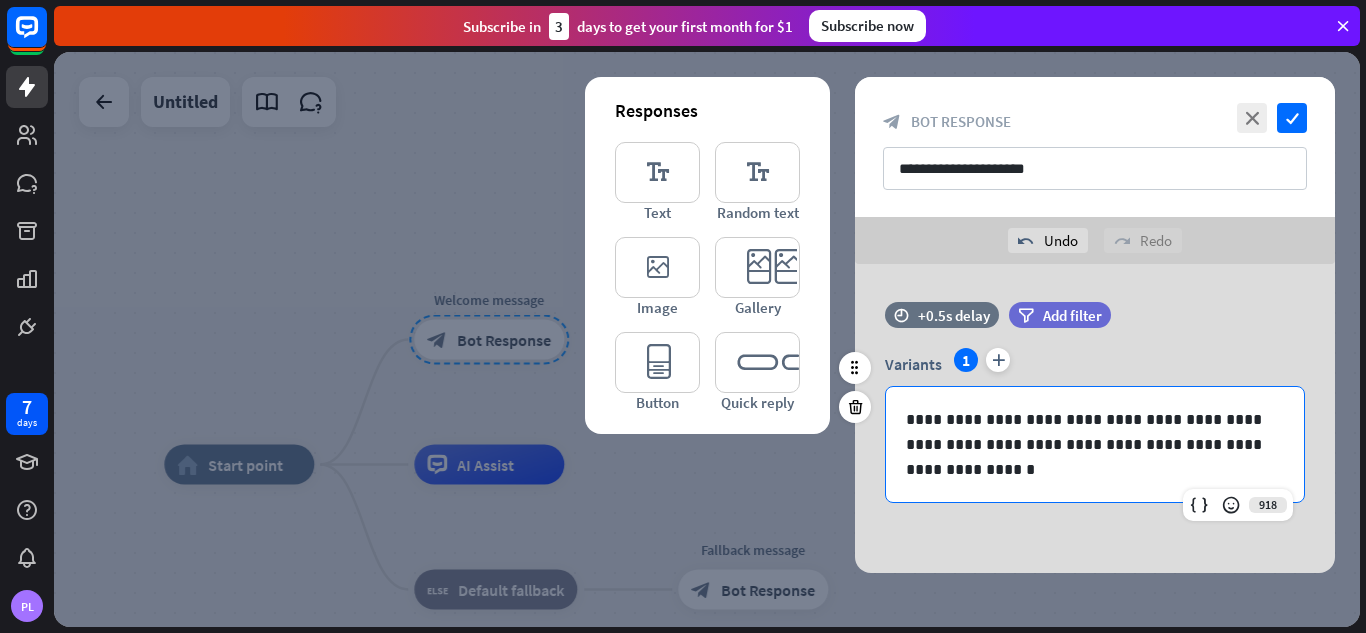click on "**********" at bounding box center (1095, 444) 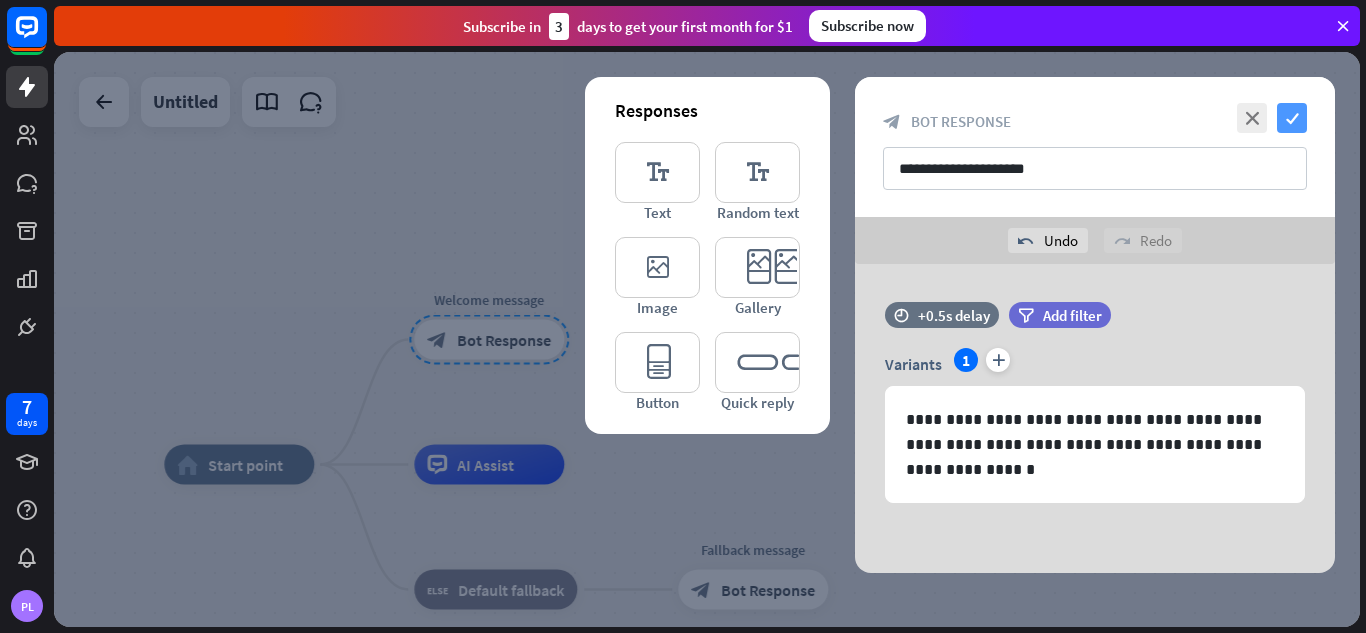 click on "check" at bounding box center (1292, 118) 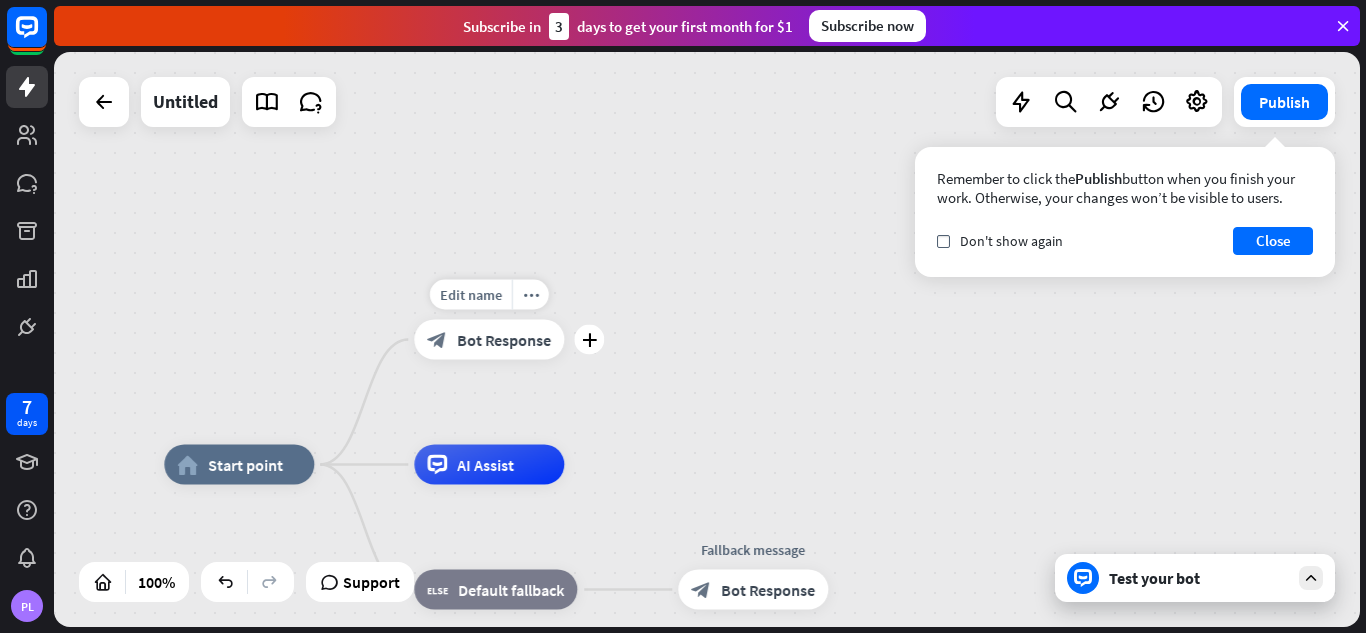 click on "Bot Response" at bounding box center [504, 340] 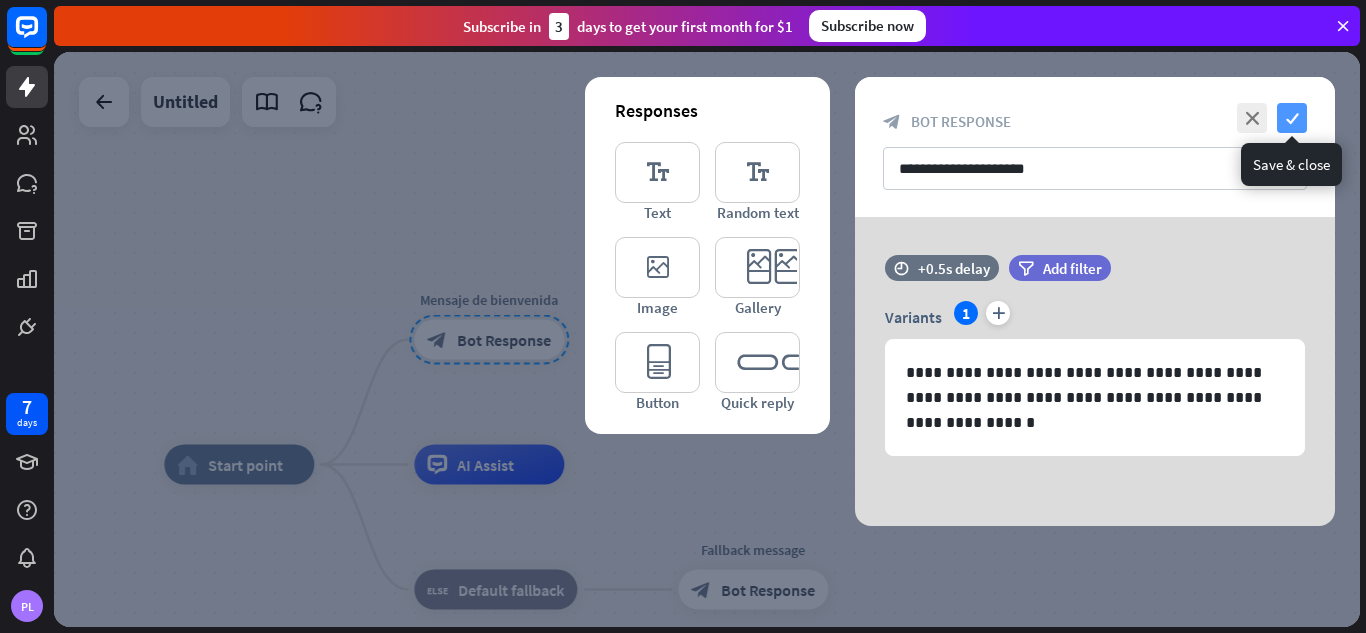click on "check" at bounding box center [1292, 118] 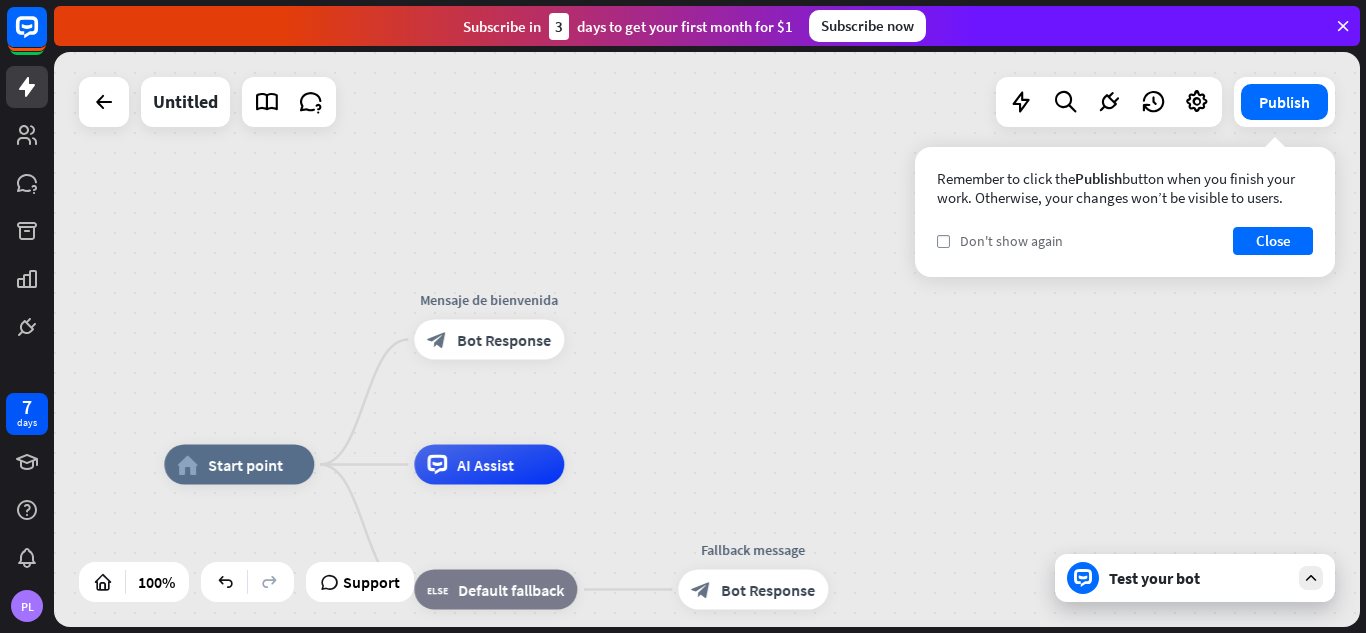 click on "check   Don't show again" at bounding box center (1000, 241) 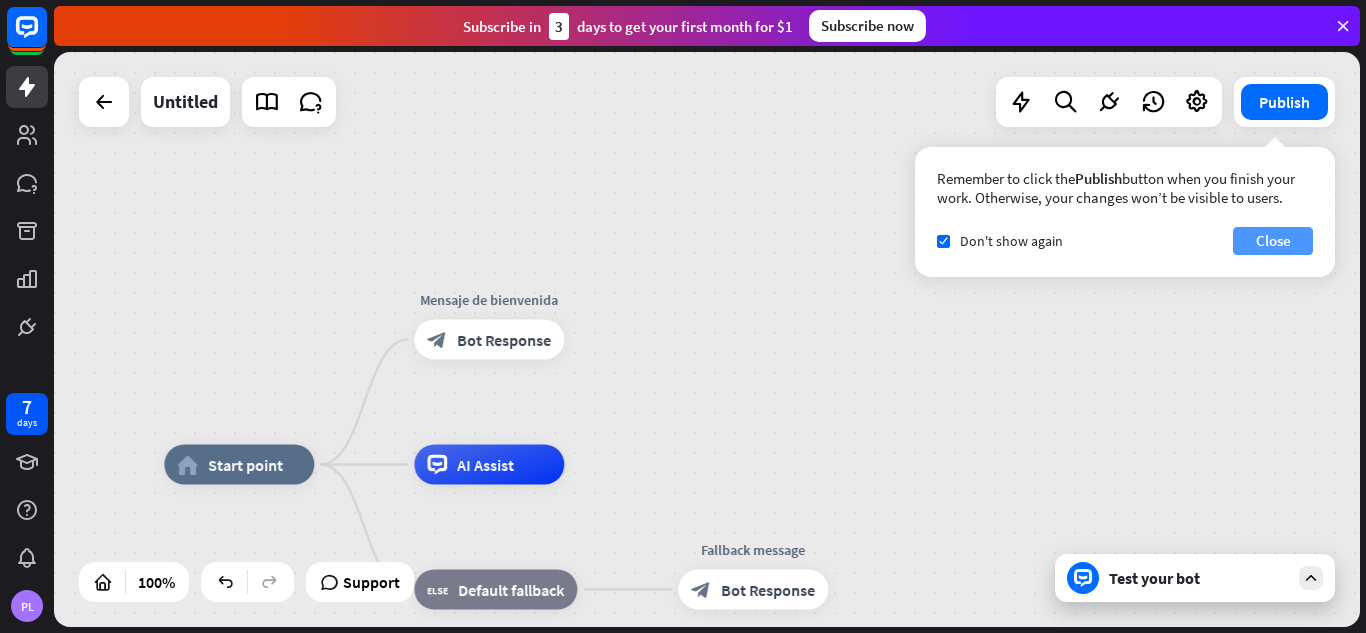 click on "Close" at bounding box center (1273, 241) 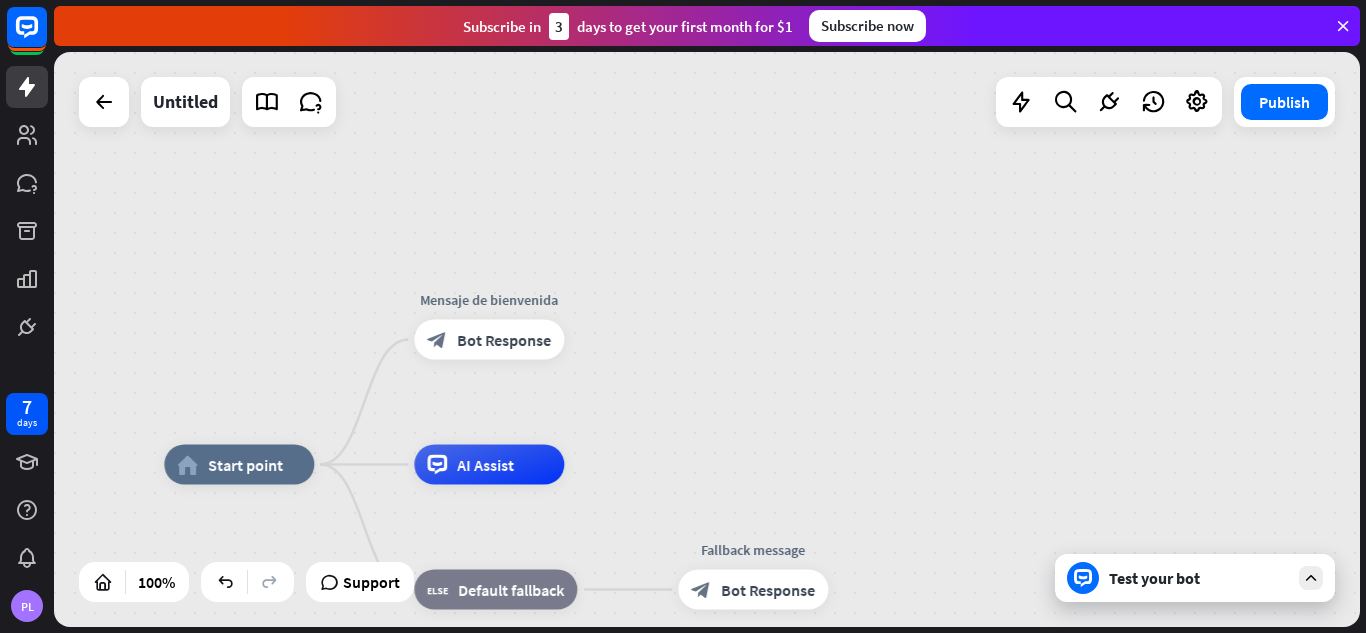 click on "home_2   Start point                 Mensaje de bienvenida   block_bot_response   Bot Response                     AI Assist                   block_fallback   Default fallback                 Fallback message   block_bot_response   Bot Response" at bounding box center [817, 752] 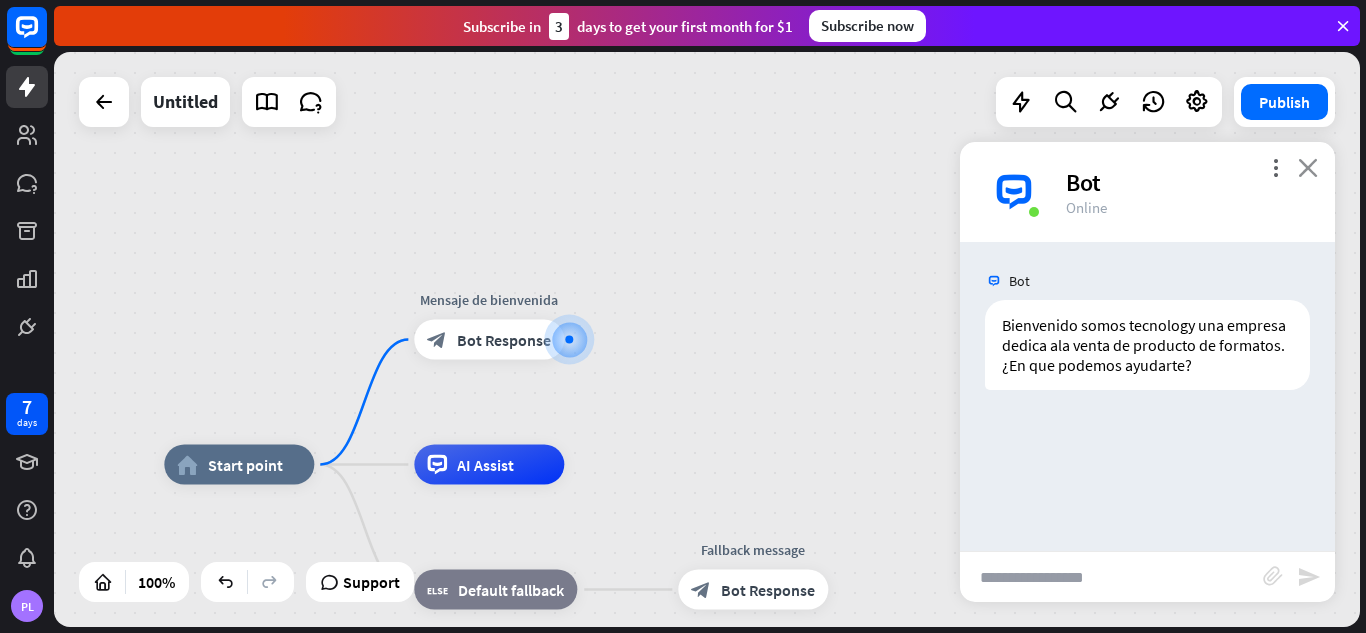 click on "close" at bounding box center [1308, 167] 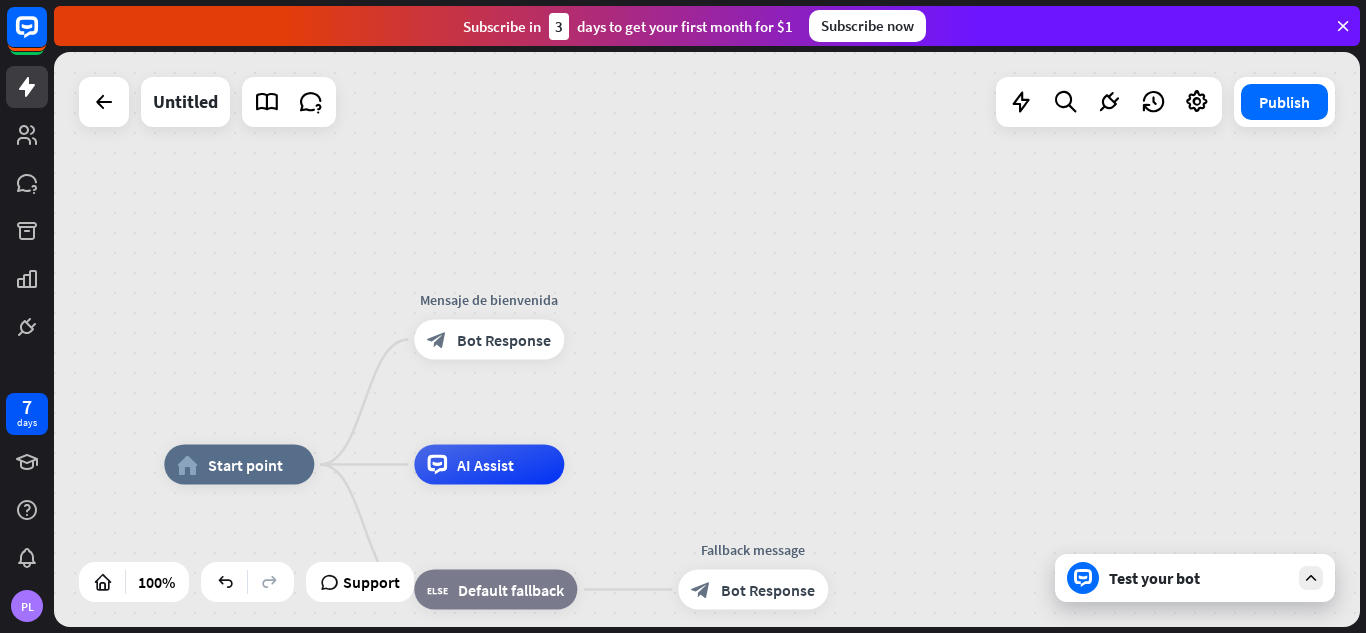 click on "Test your bot" at bounding box center [1199, 578] 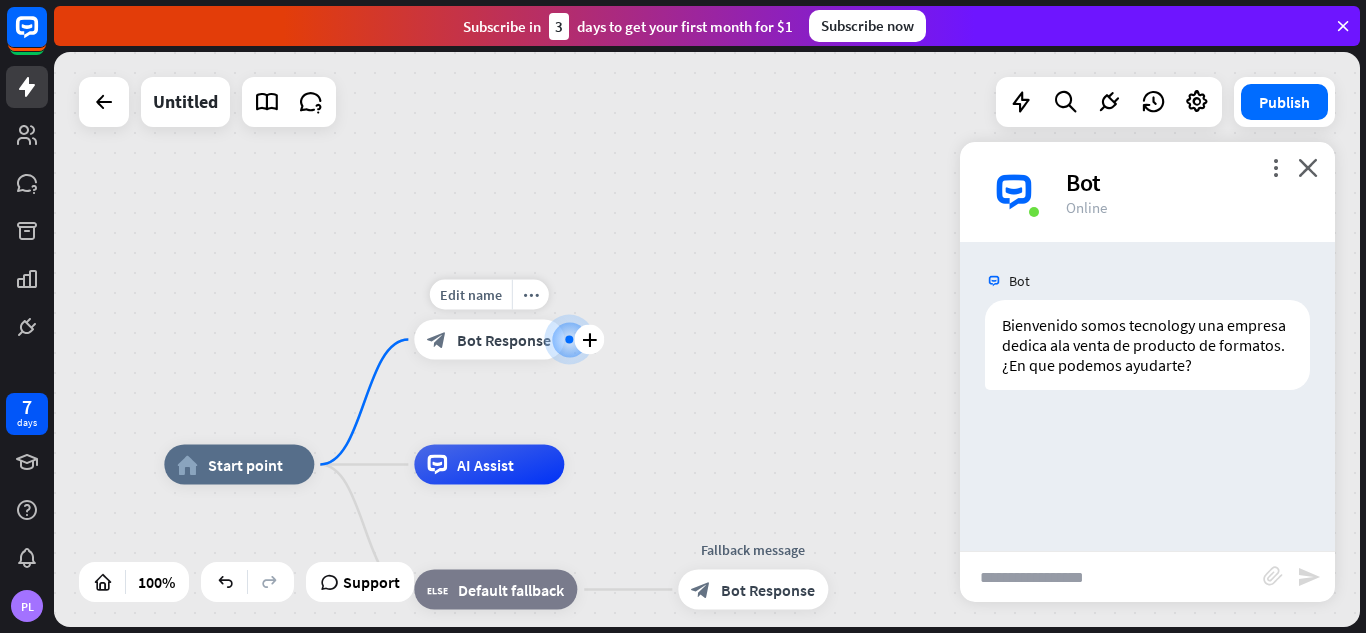 click at bounding box center [569, 339] 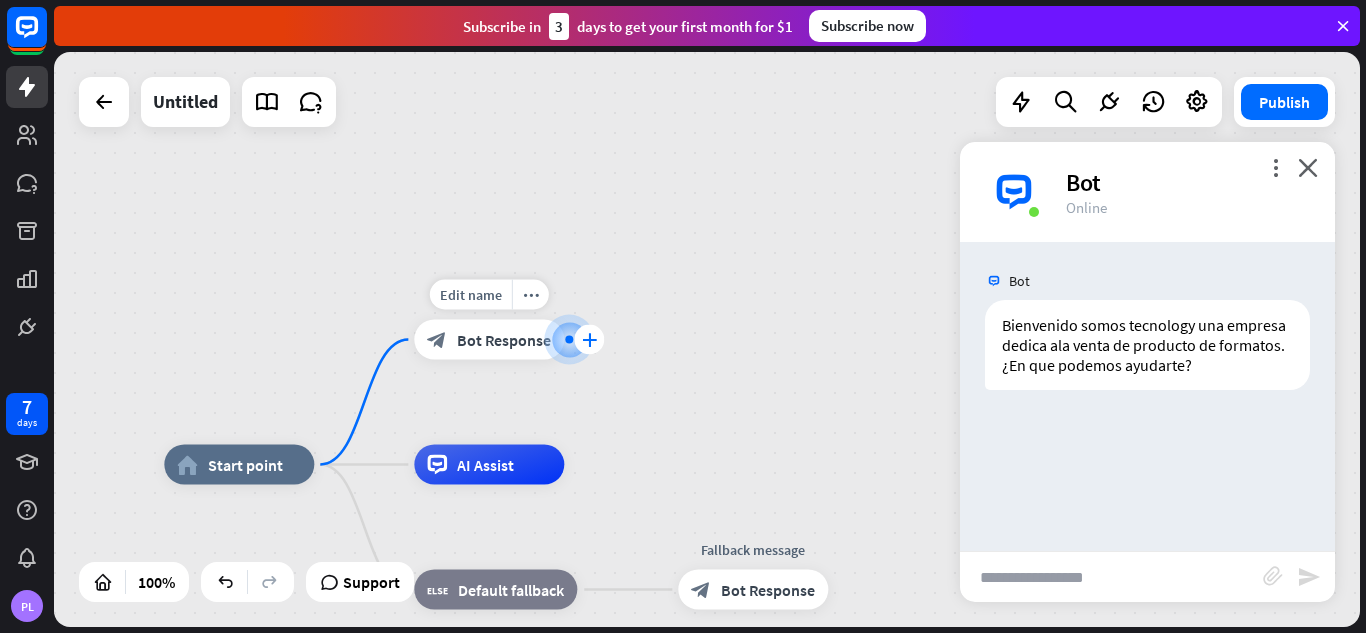 click on "plus" at bounding box center [589, 340] 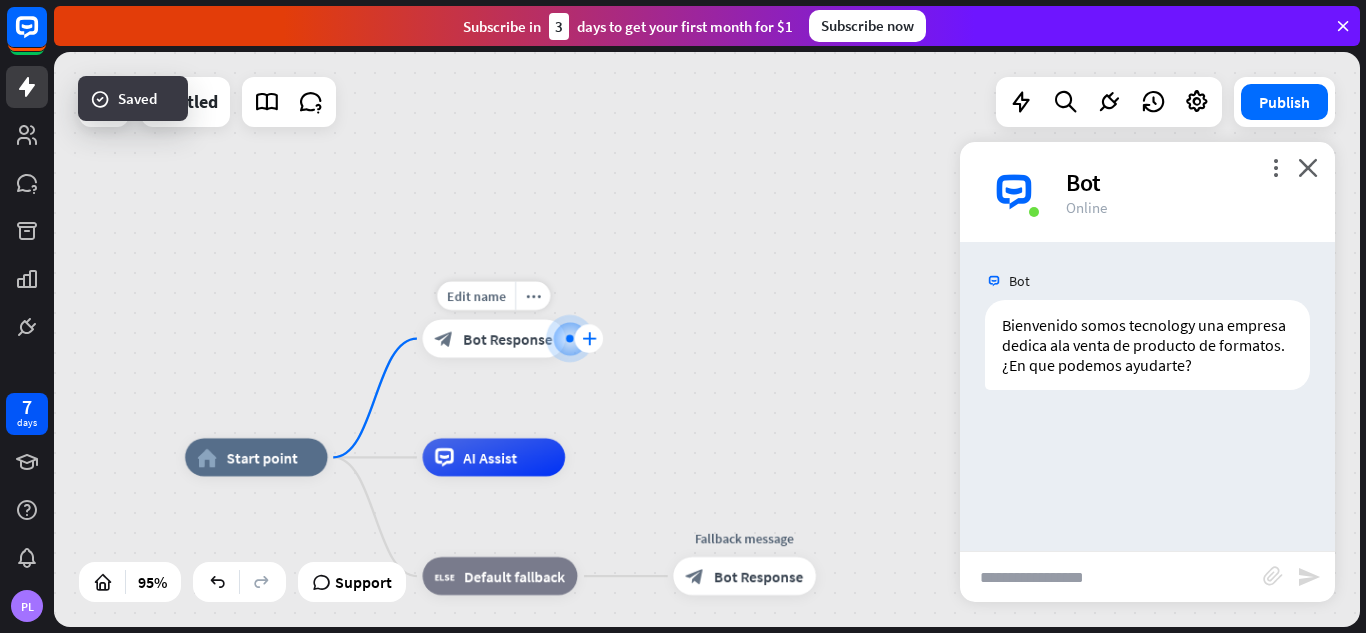 click on "plus" at bounding box center [589, 338] 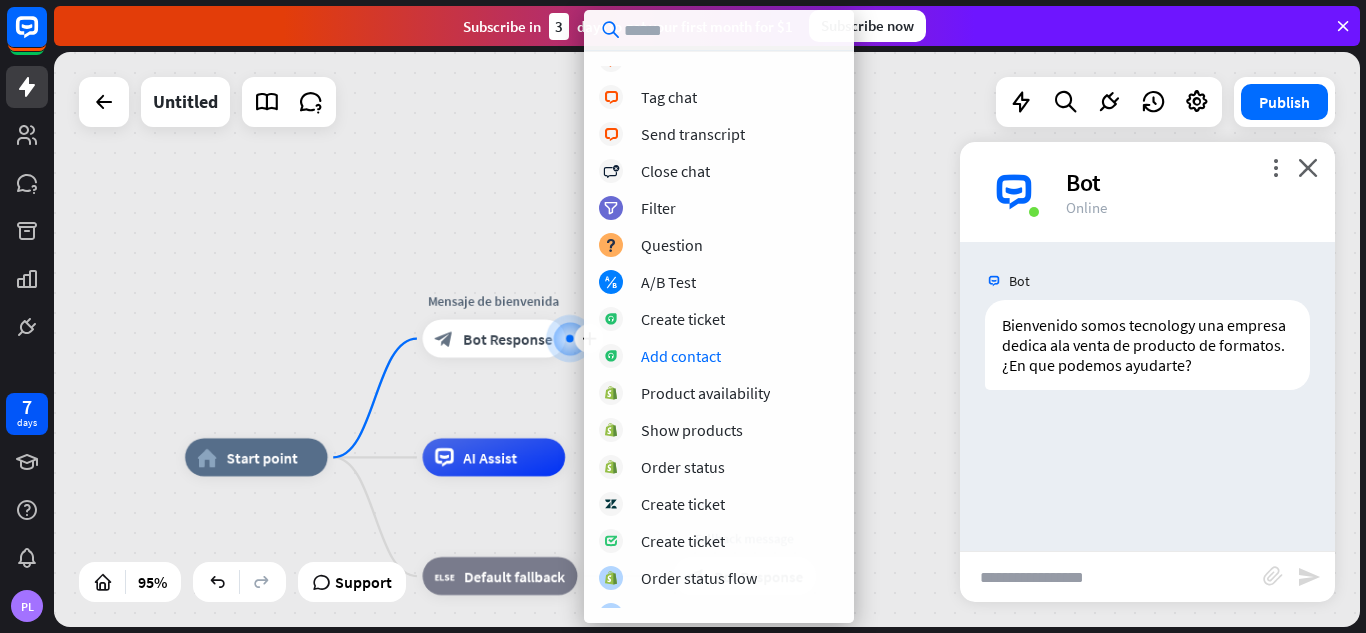 scroll, scrollTop: 555, scrollLeft: 0, axis: vertical 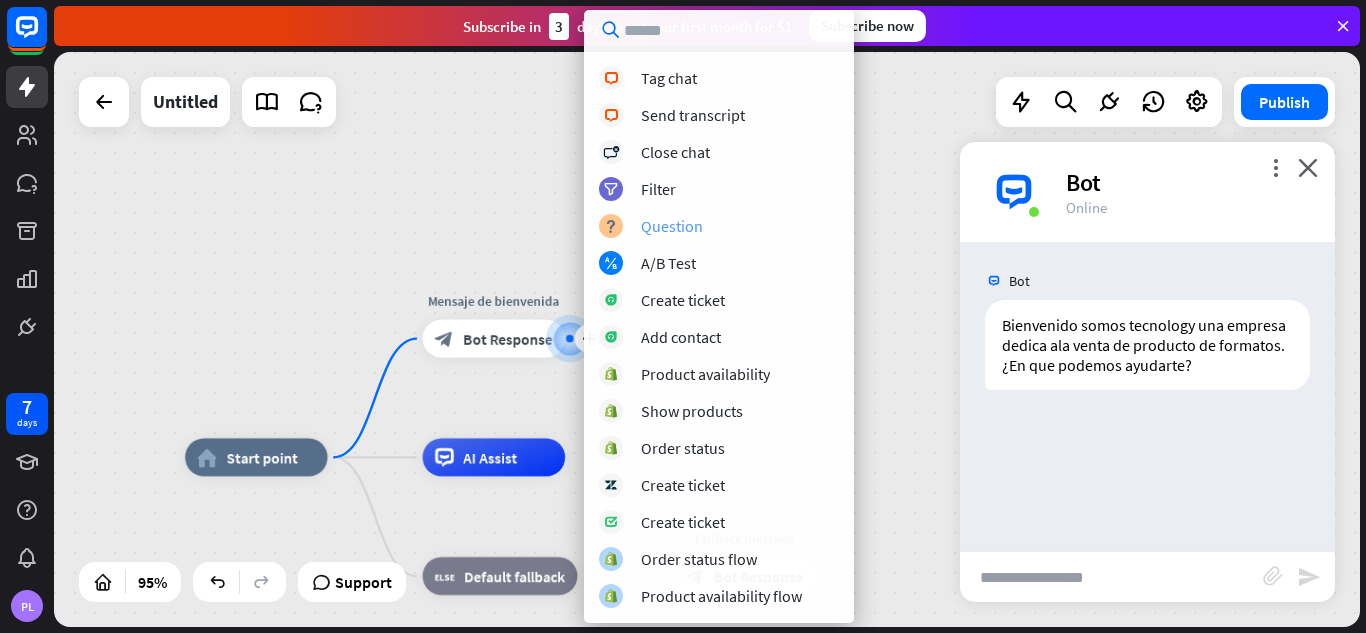 click on "Question" at bounding box center (672, 226) 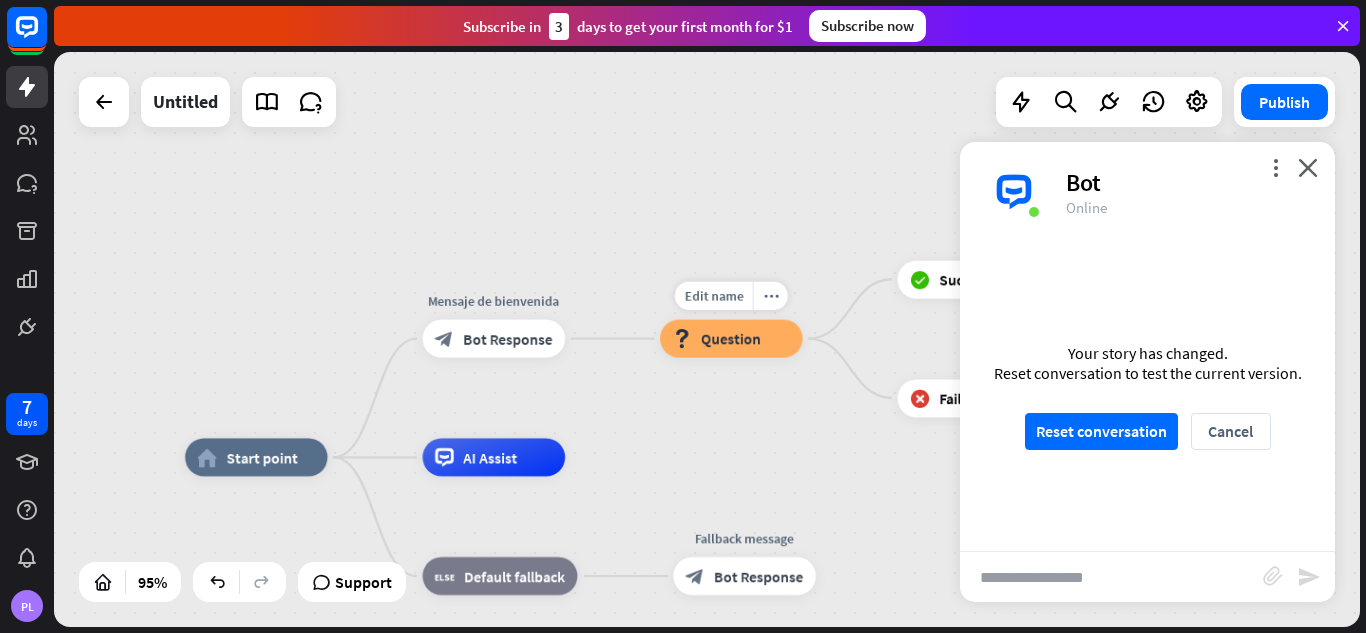 click on "Edit name   more_horiz             block_question   Question" at bounding box center [731, 339] 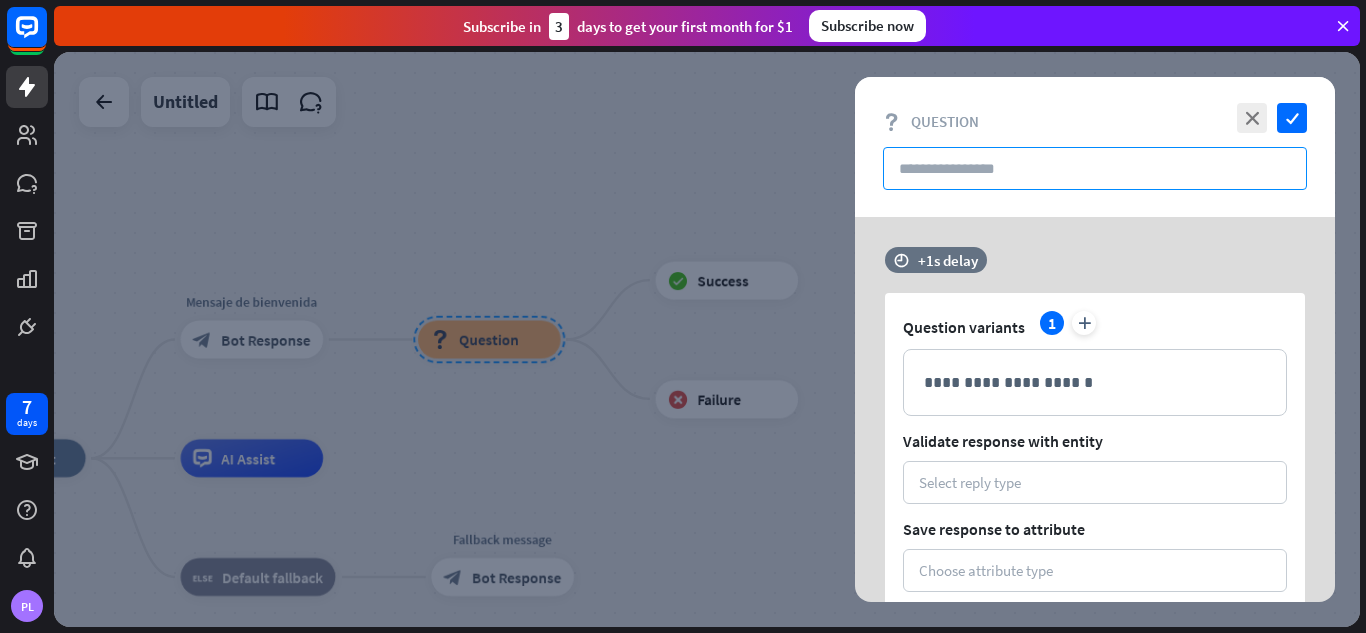 click at bounding box center [1095, 168] 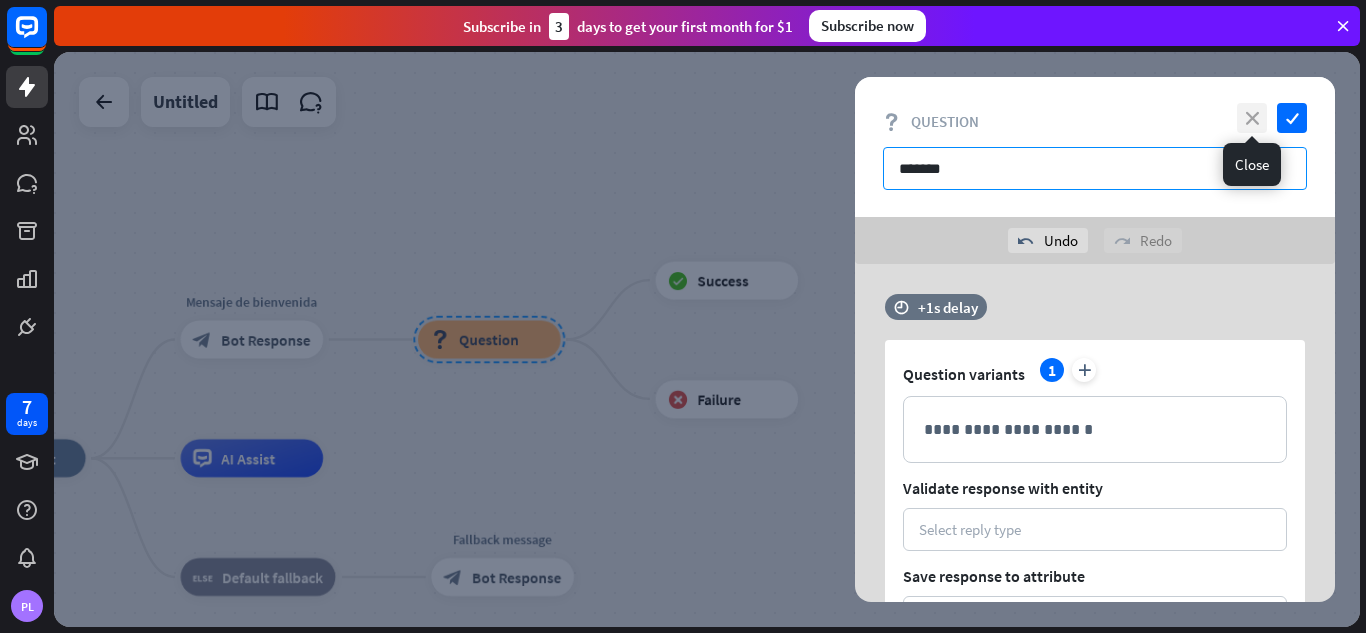 type on "******" 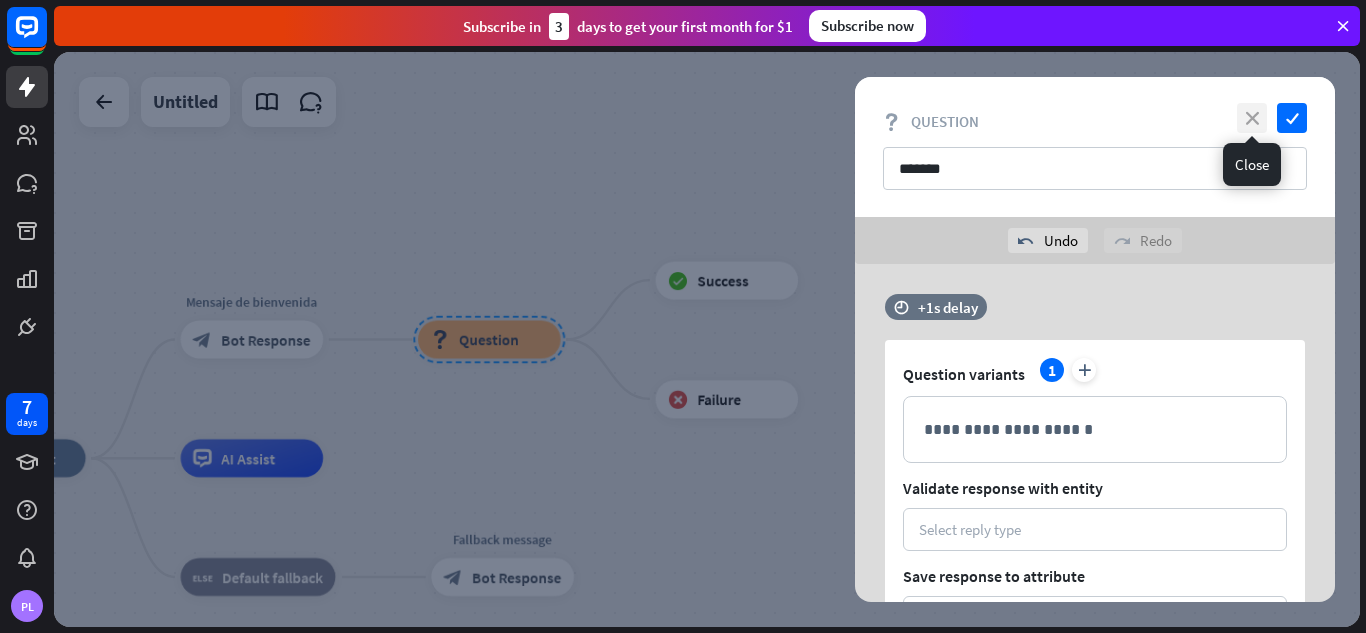 click on "close" at bounding box center [1252, 118] 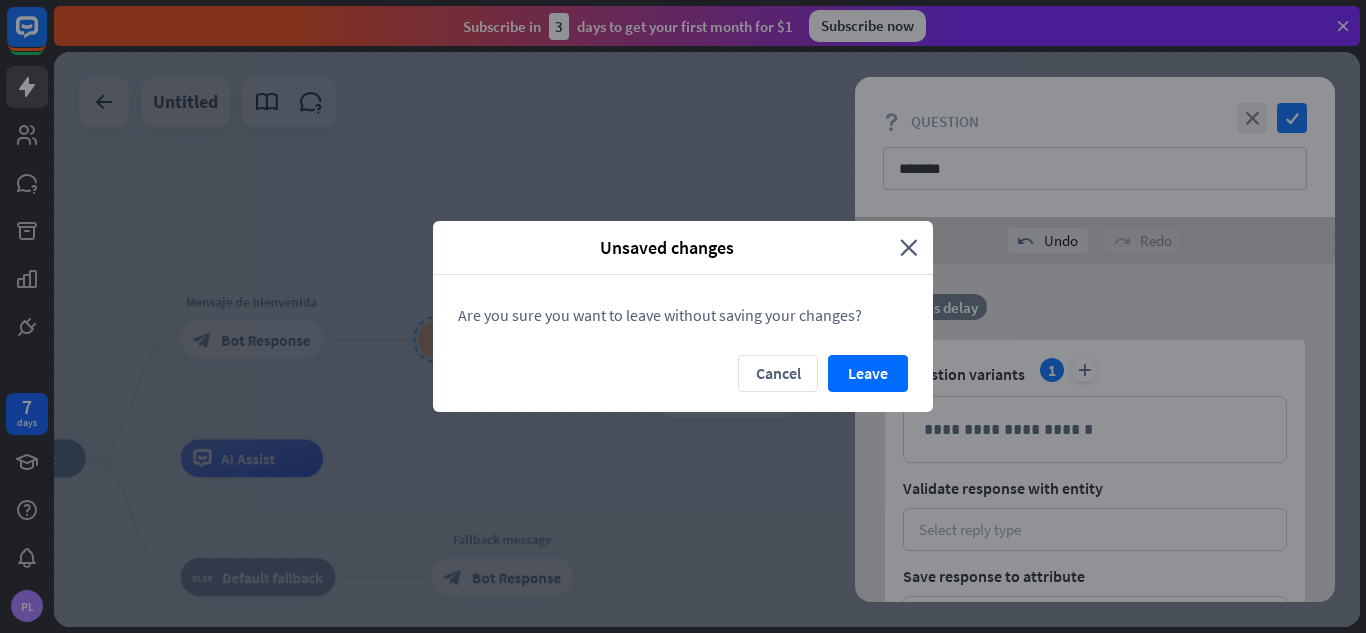 click on "Leave" at bounding box center (868, 373) 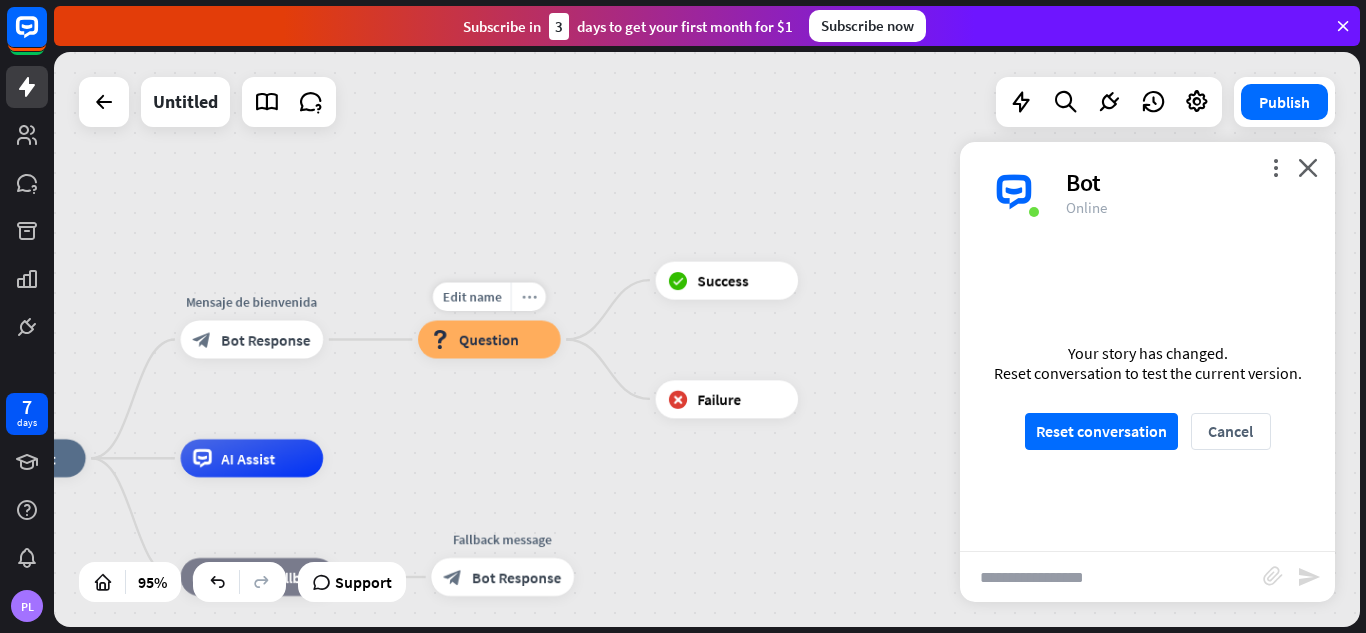 click on "more_horiz" at bounding box center (528, 297) 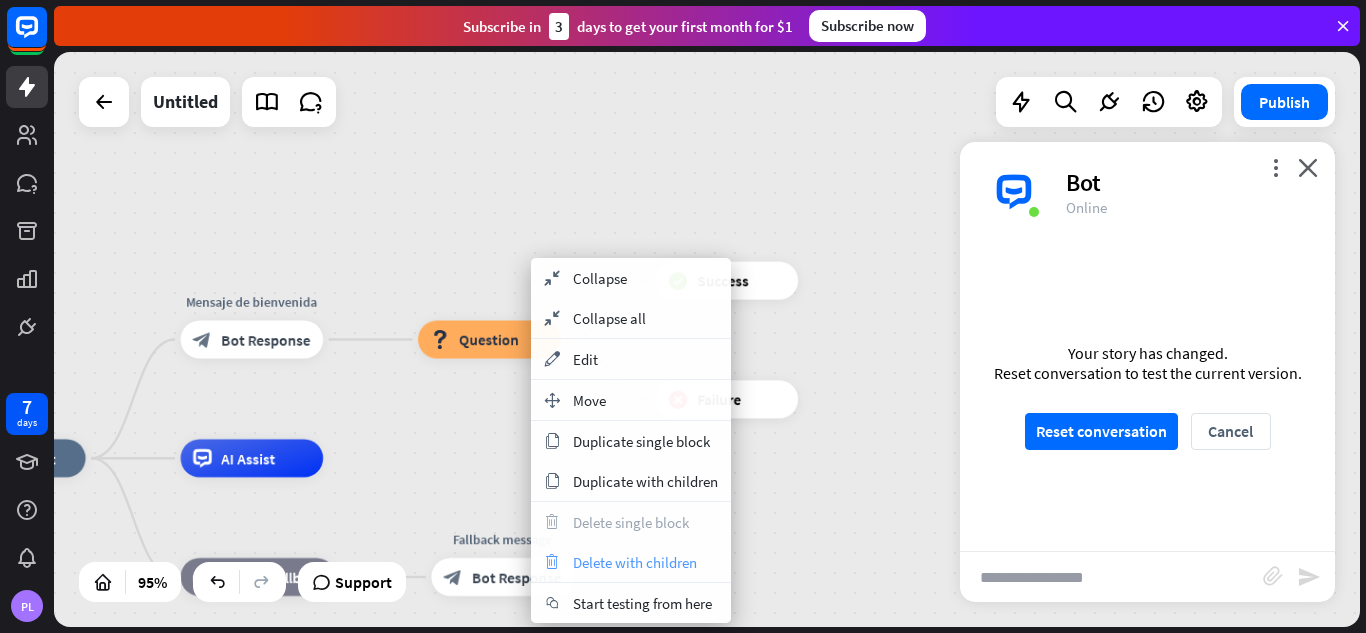 click on "Delete with children" at bounding box center [635, 562] 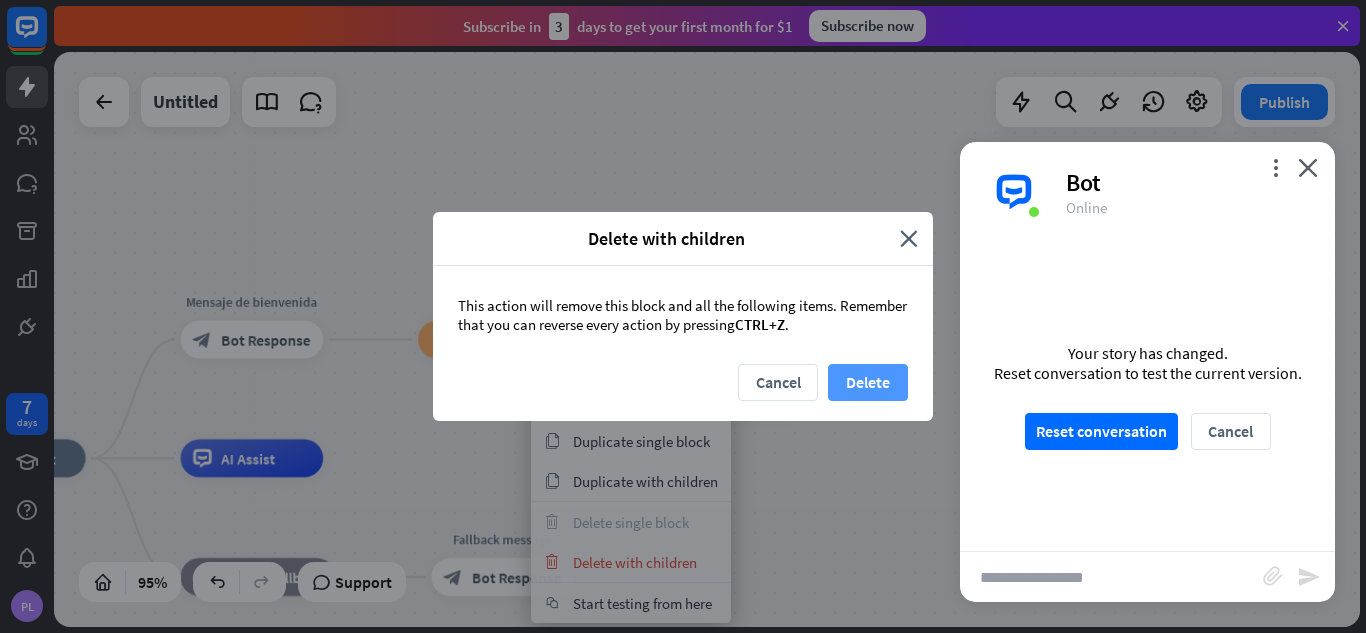 click on "Delete" at bounding box center [868, 382] 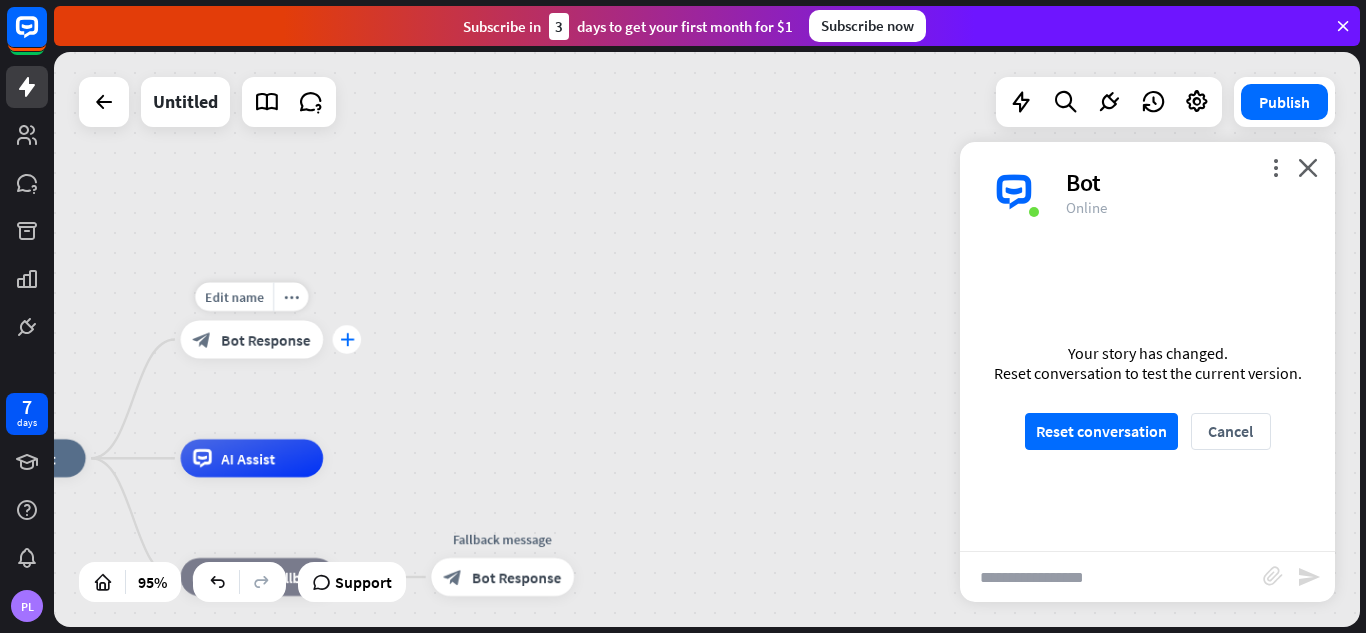 click on "plus" at bounding box center [347, 339] 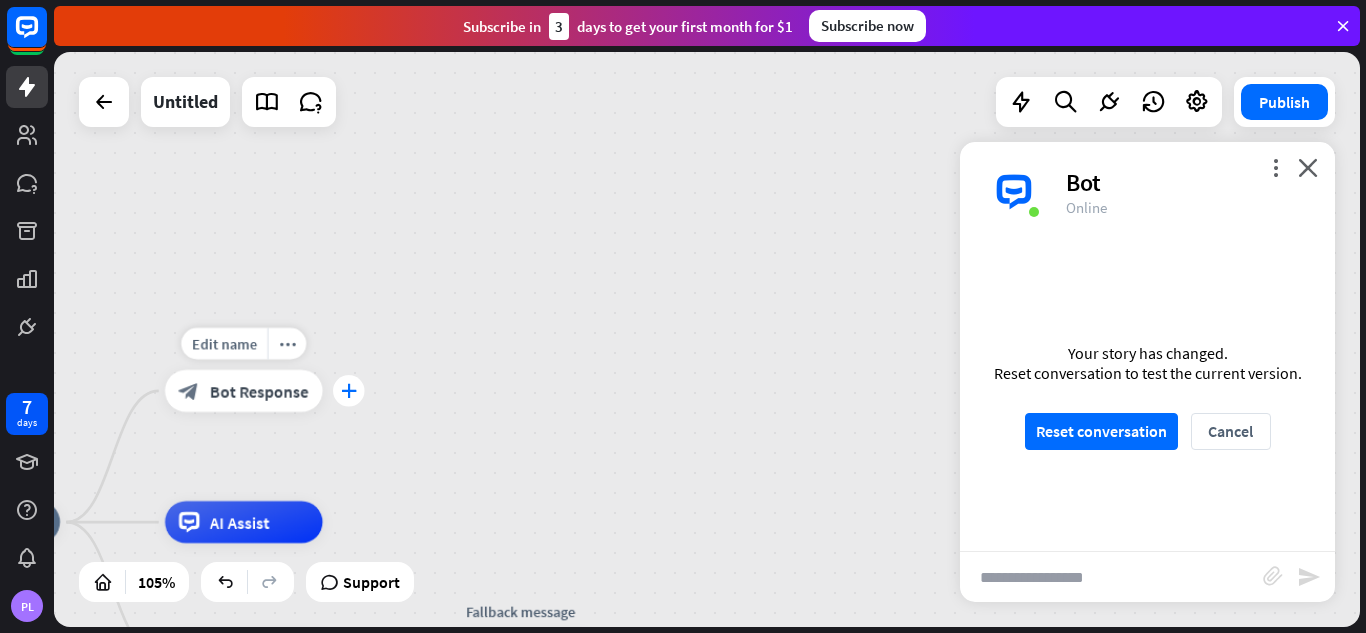 click on "plus" at bounding box center (349, 391) 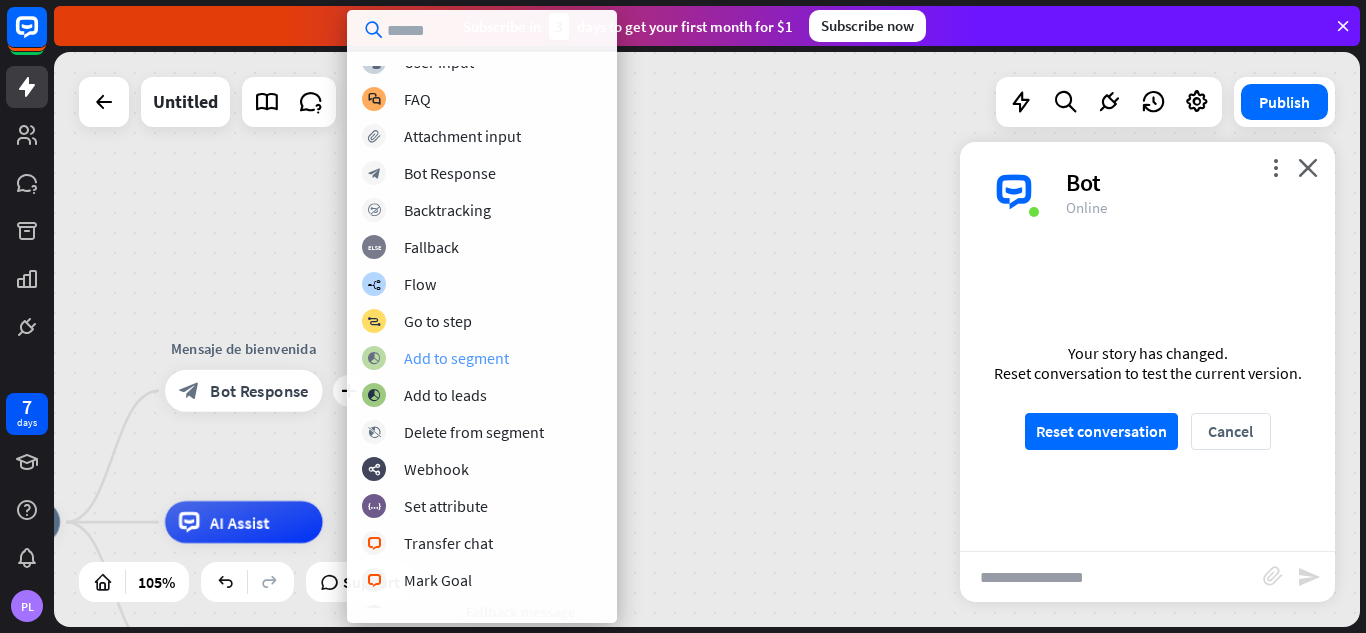 scroll, scrollTop: 0, scrollLeft: 0, axis: both 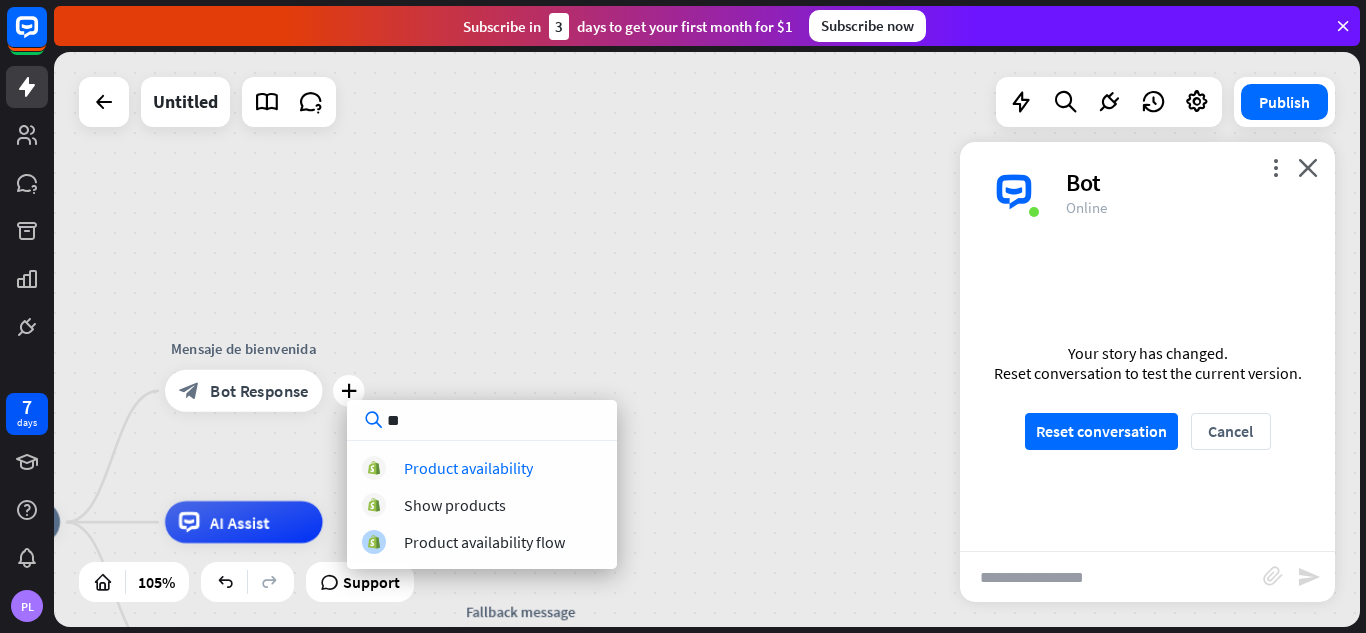 type on "*" 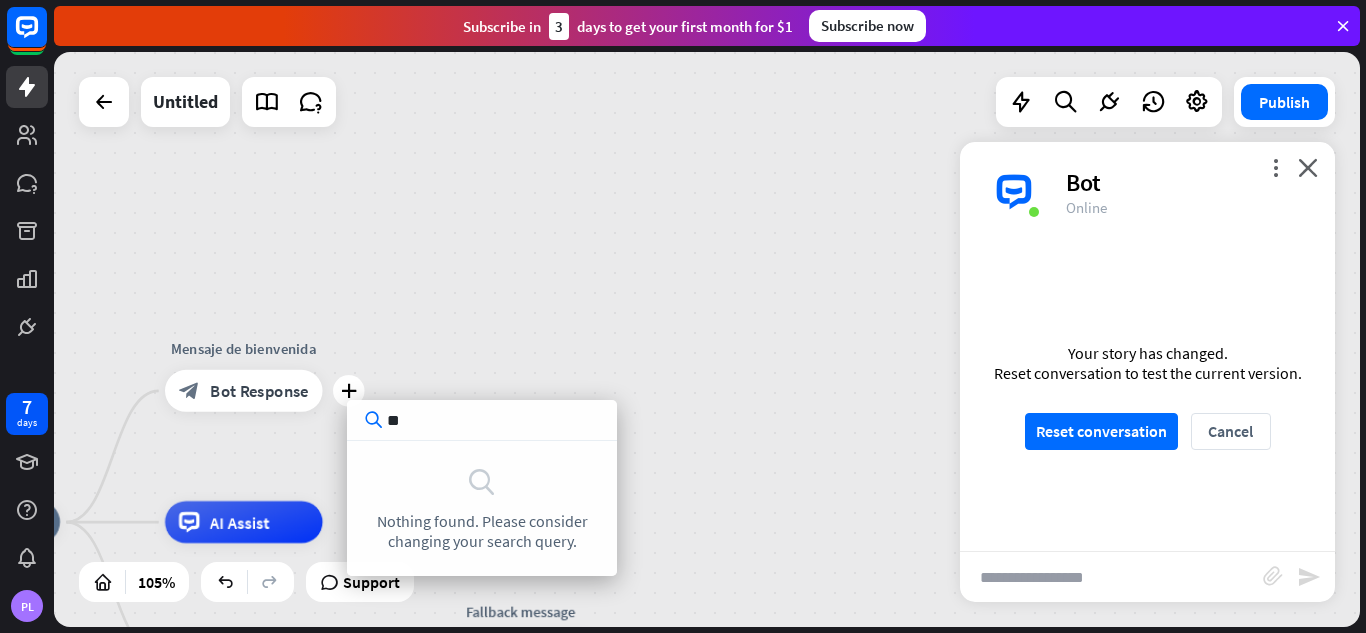 type on "*" 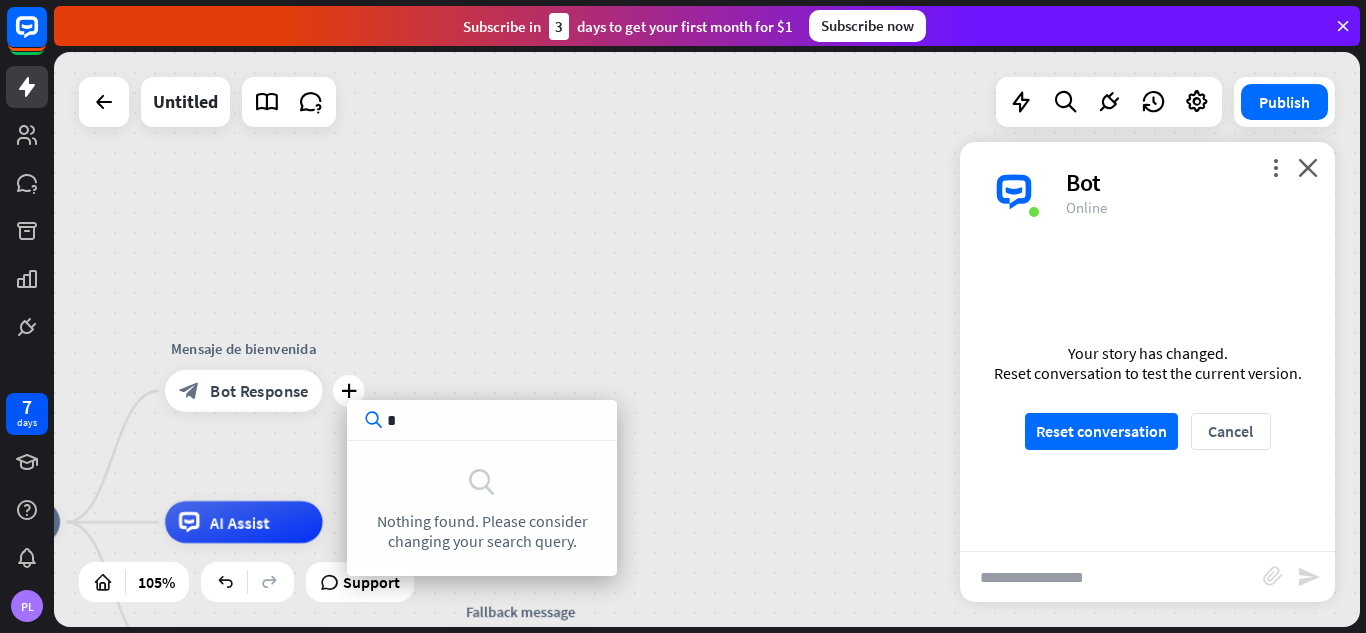type 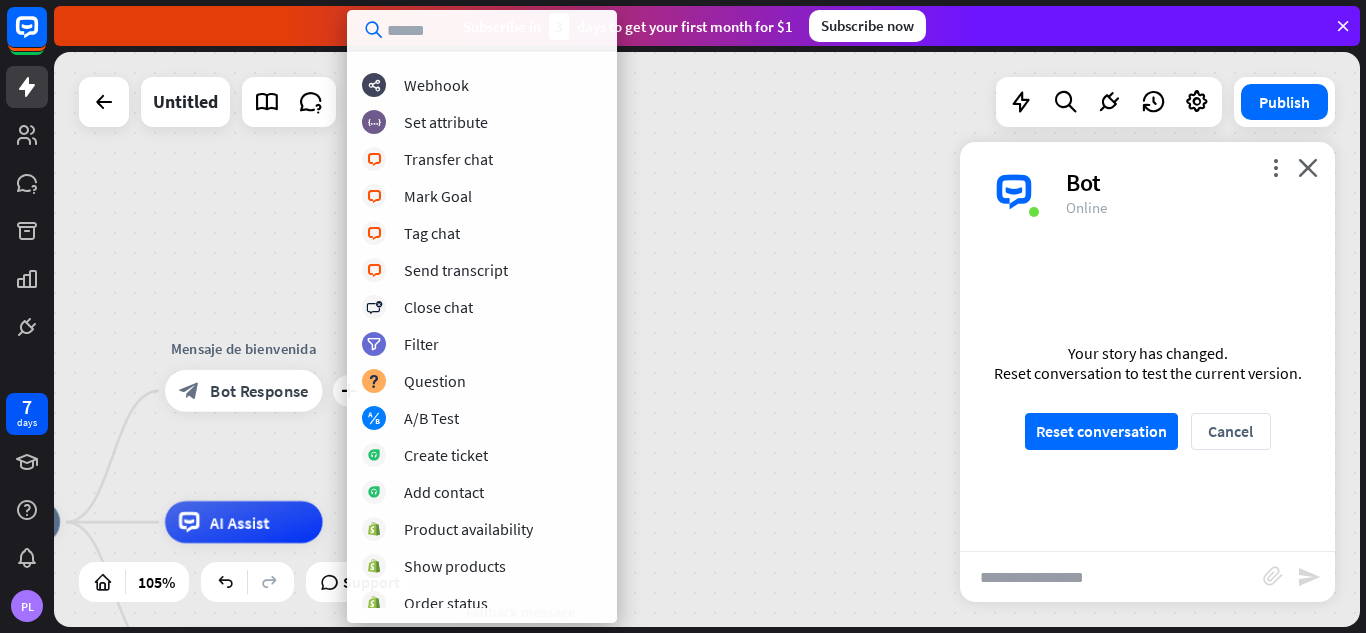 scroll, scrollTop: 467, scrollLeft: 0, axis: vertical 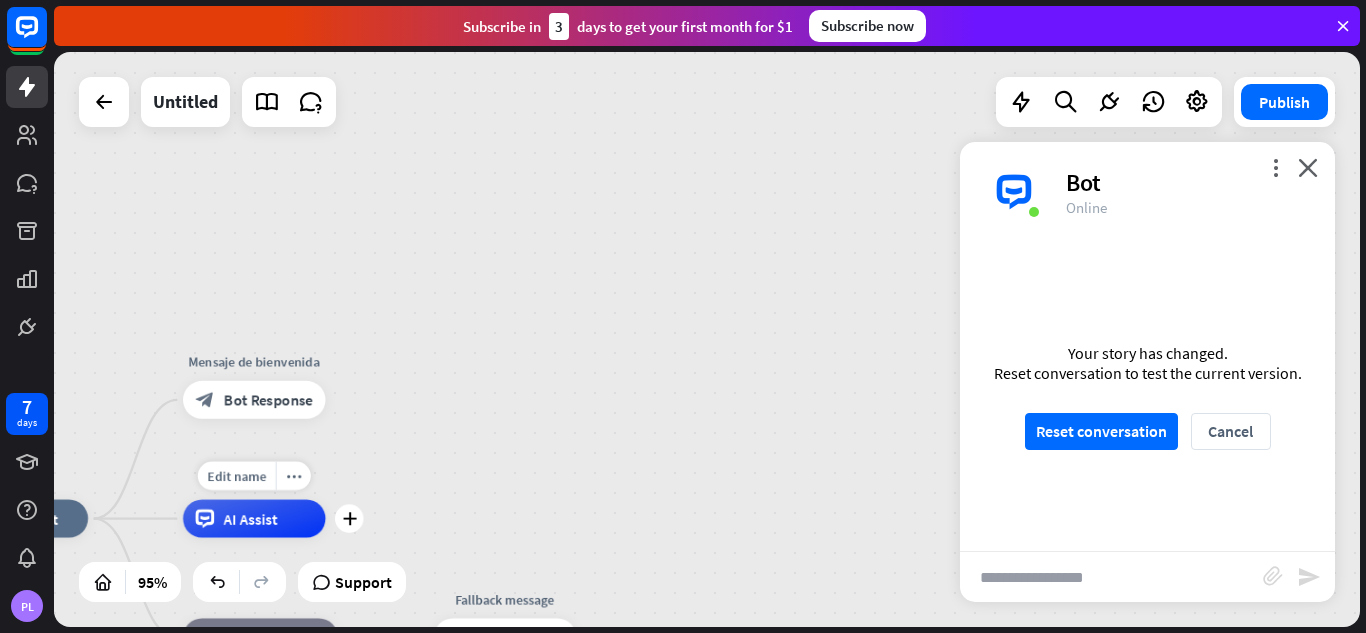 click on "Edit name   more_horiz         plus       AI Assist" at bounding box center [254, 519] 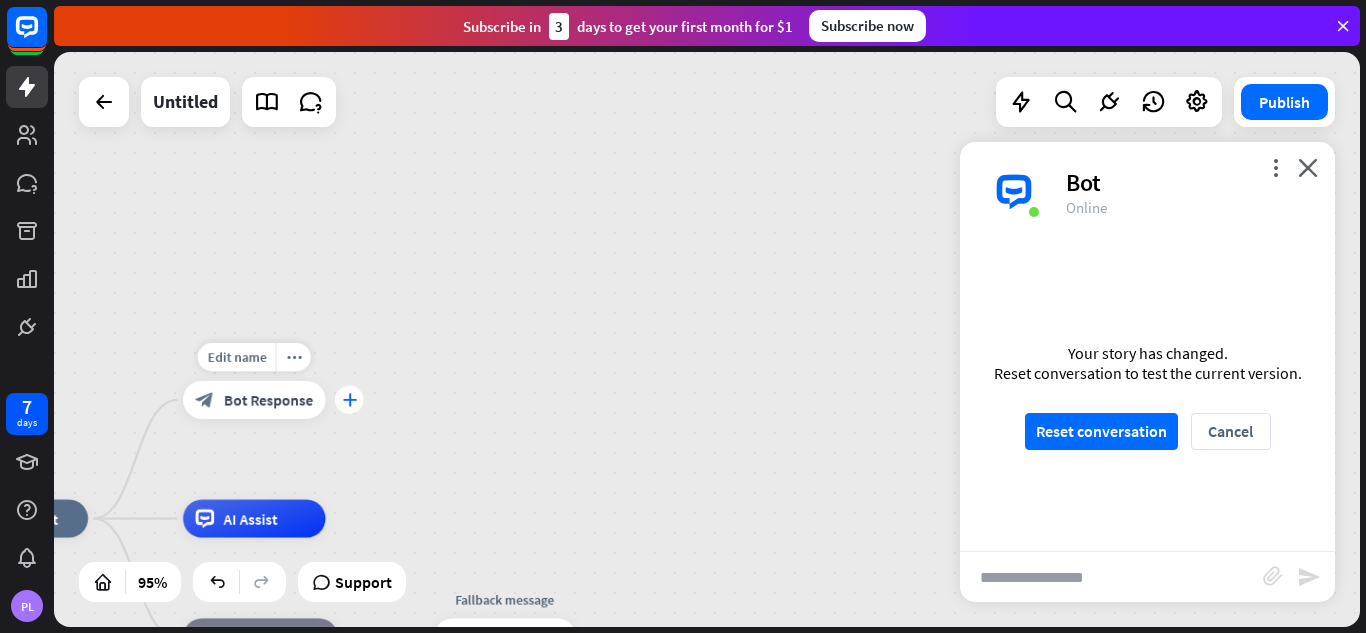 click on "plus" at bounding box center (349, 399) 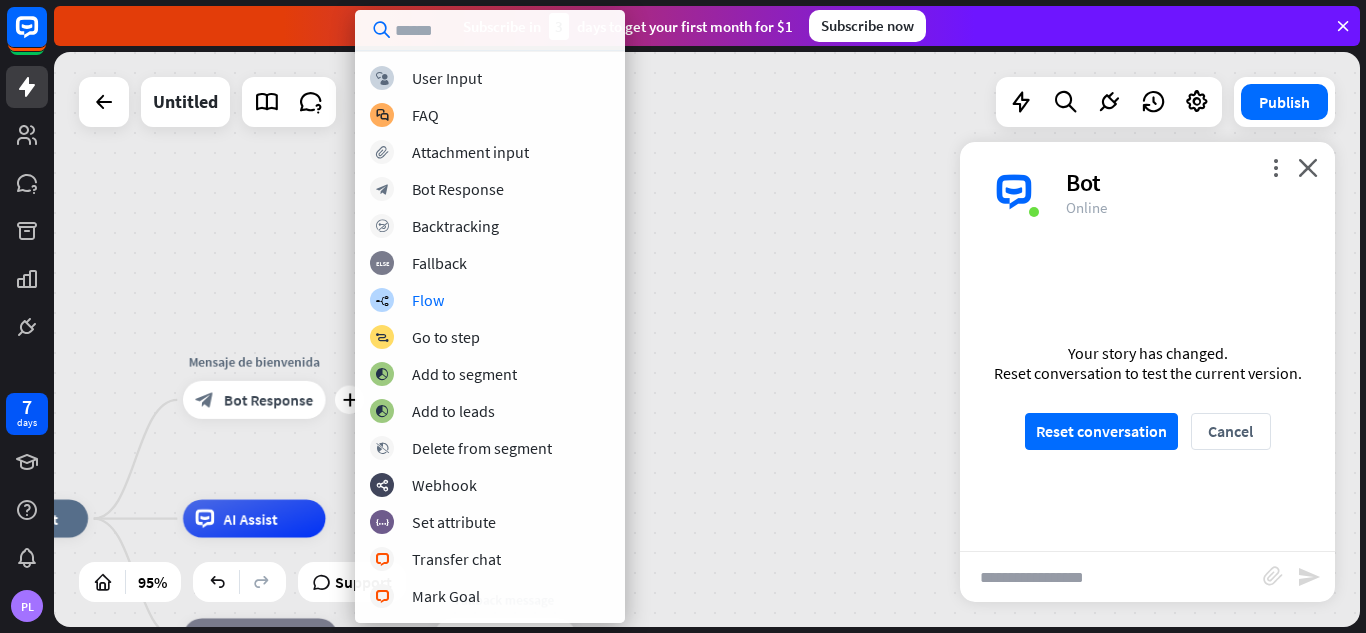 scroll, scrollTop: 555, scrollLeft: 0, axis: vertical 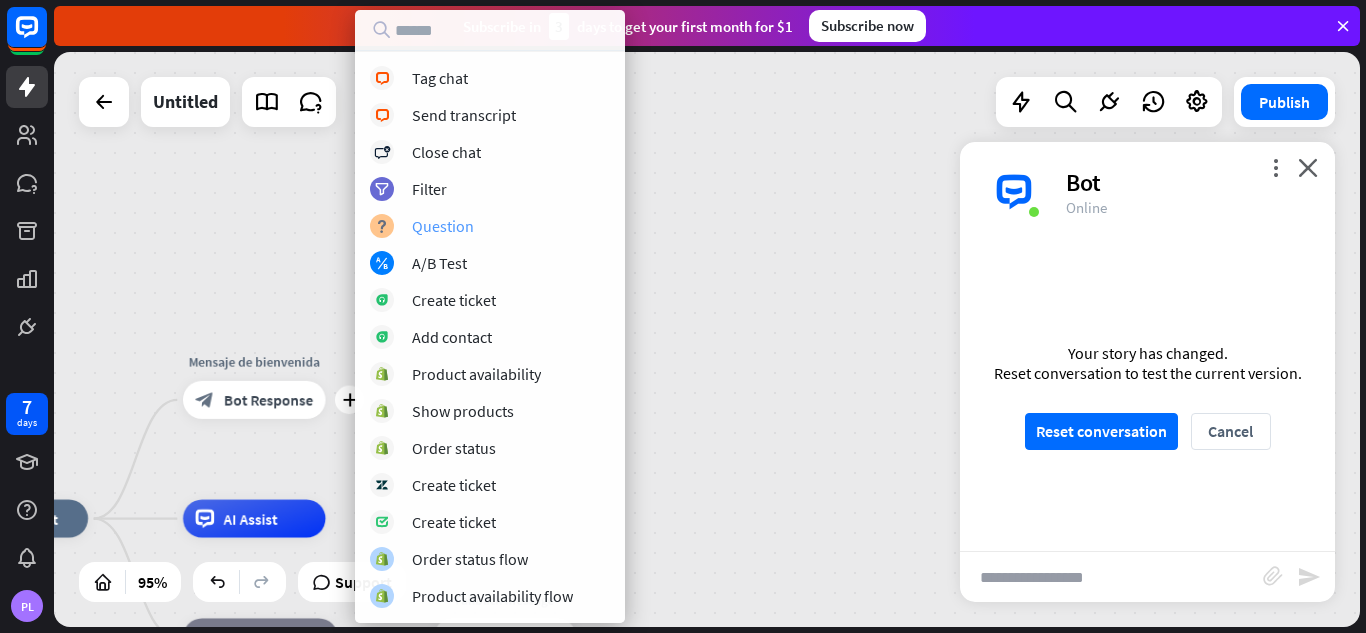 click on "Question" at bounding box center (443, 226) 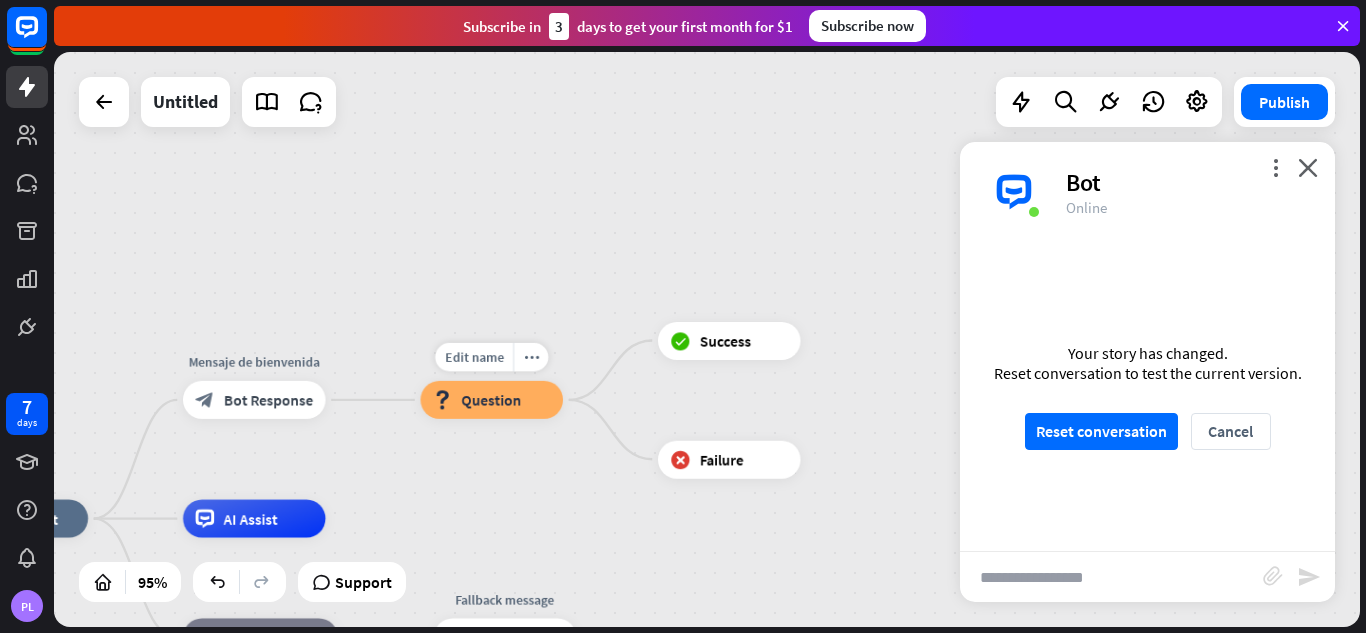 click on "block_question   Question" at bounding box center [492, 400] 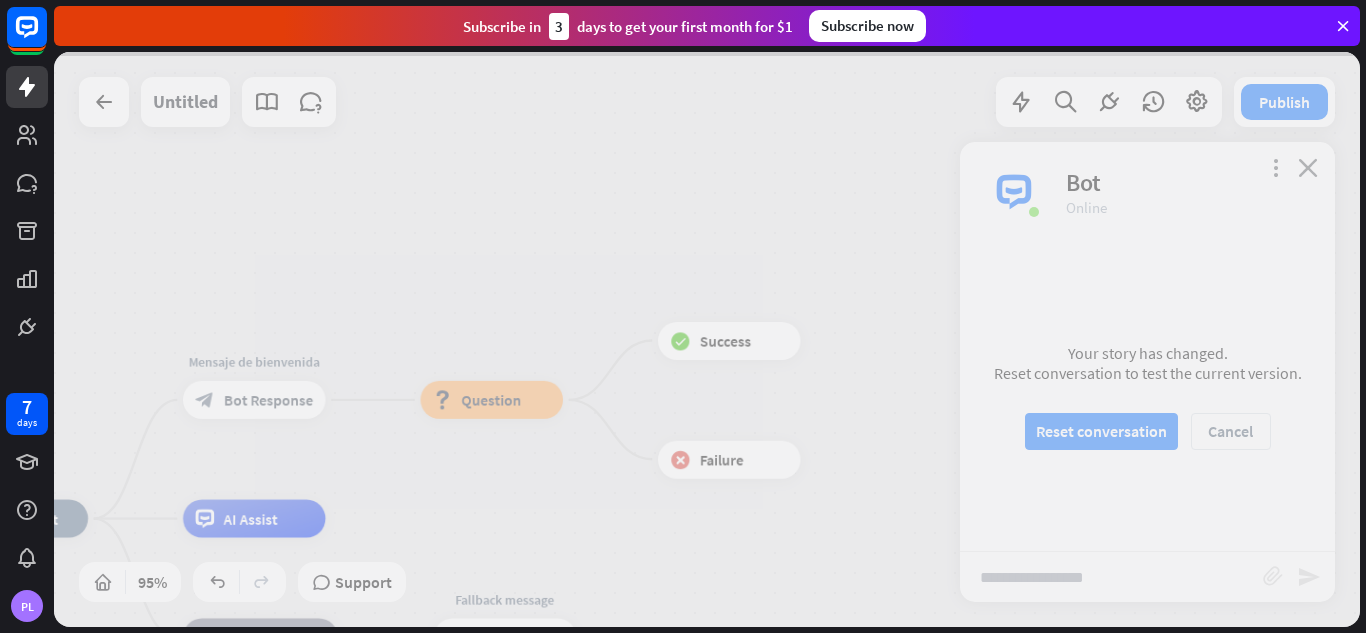 click at bounding box center (707, 339) 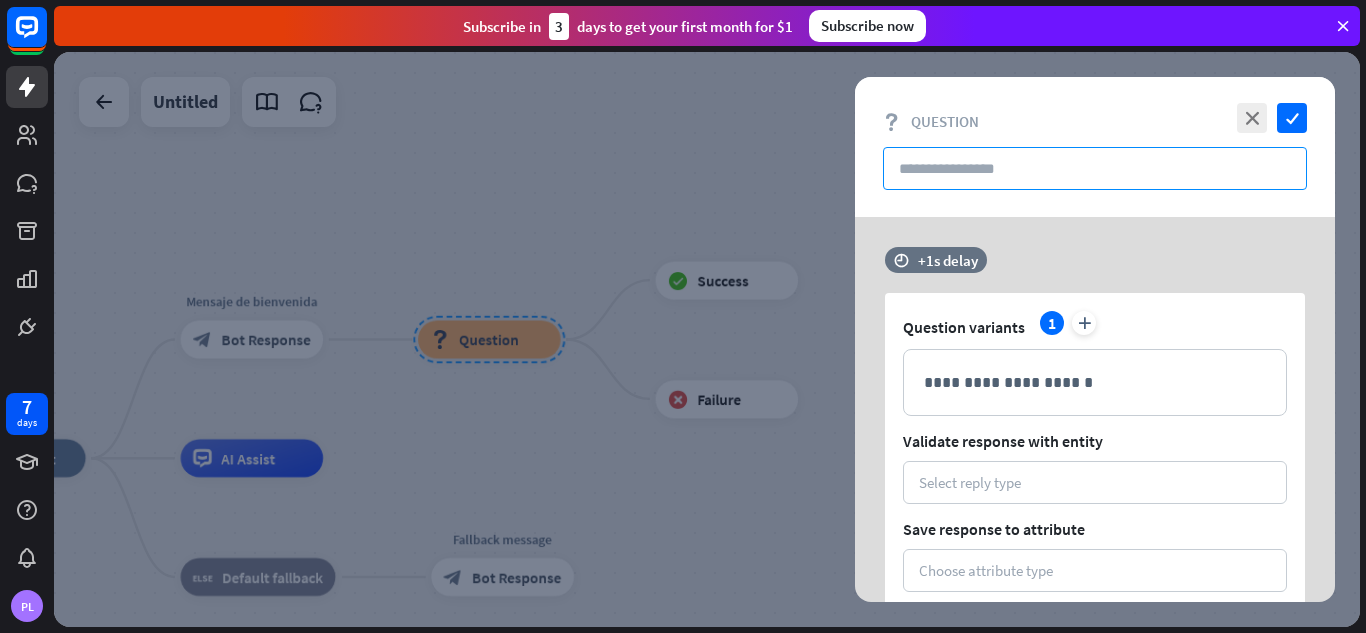 click at bounding box center (1095, 168) 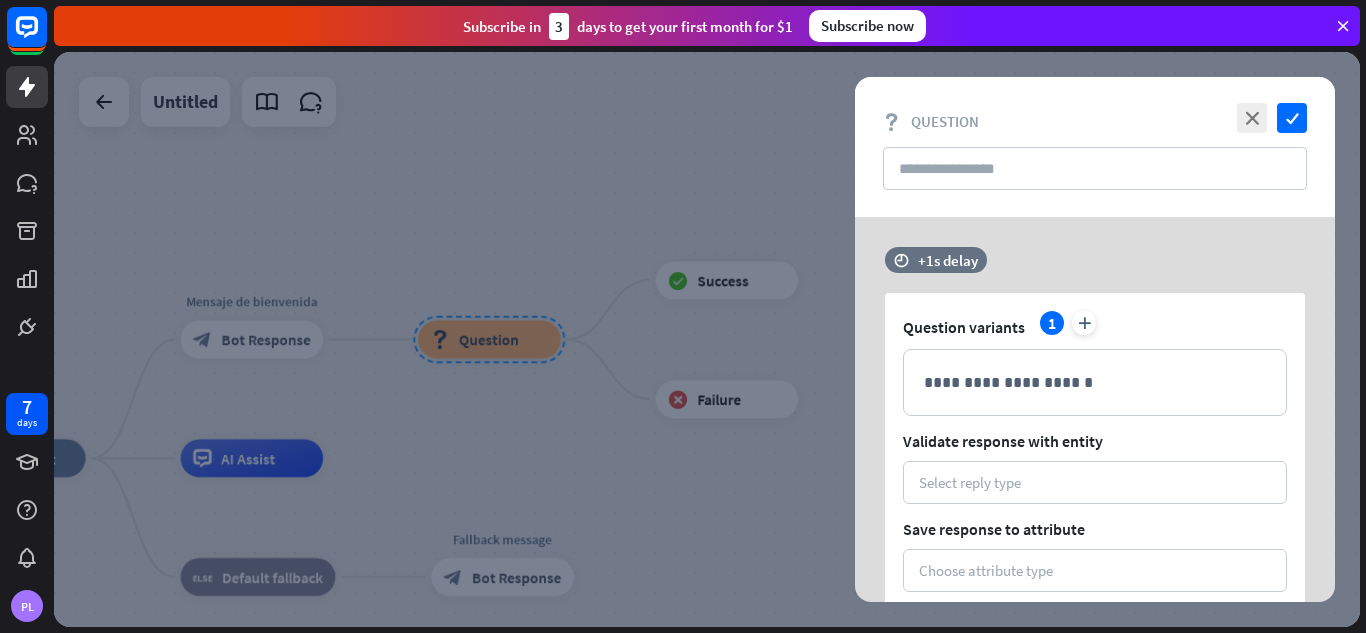 click on "check" at bounding box center (1292, 118) 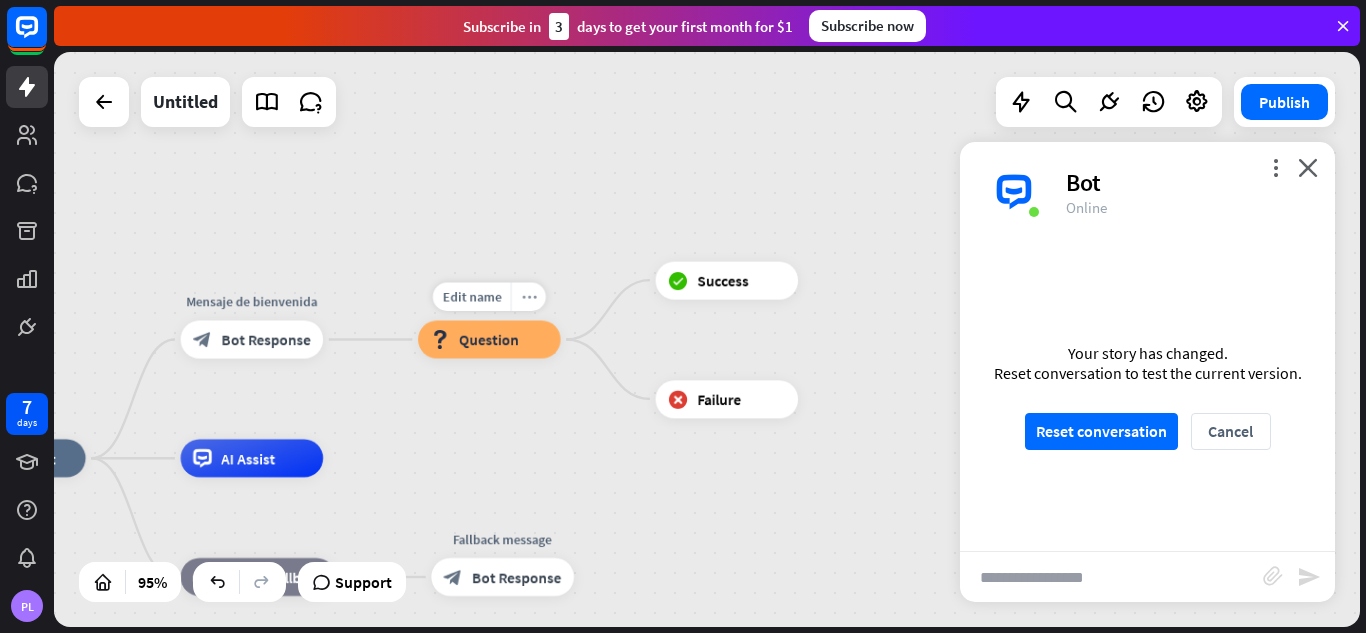 click on "more_horiz" at bounding box center [528, 297] 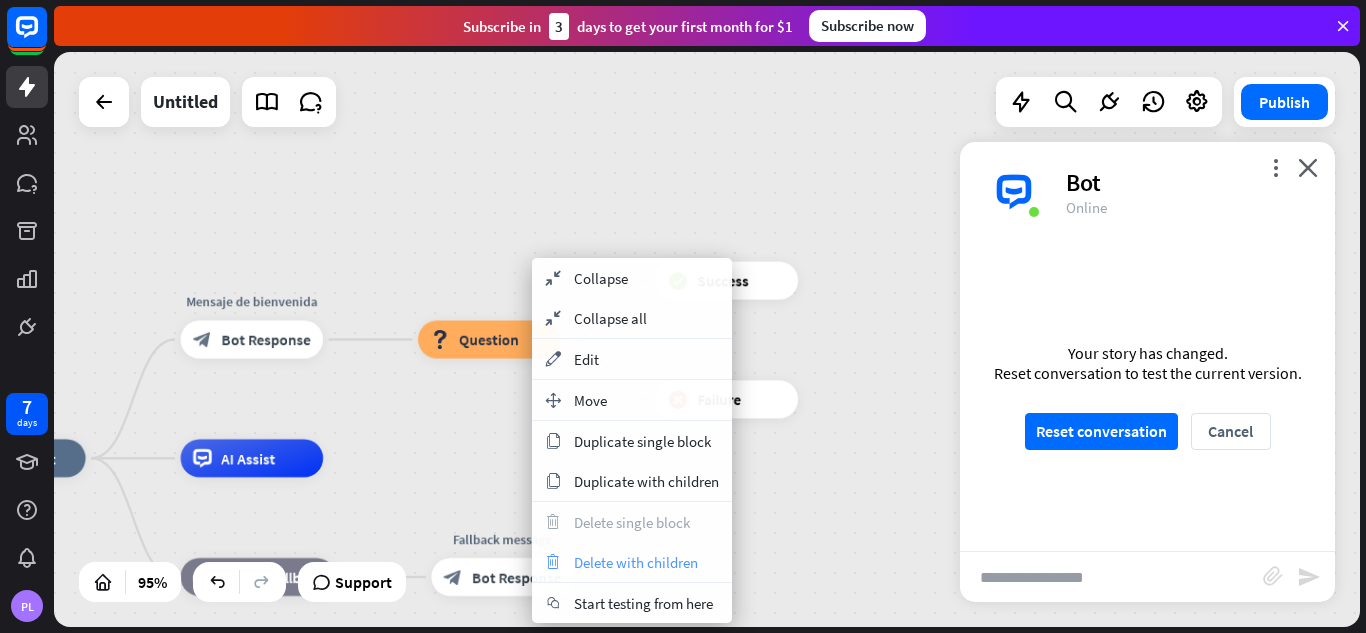 click on "trash   Delete with children" at bounding box center [632, 562] 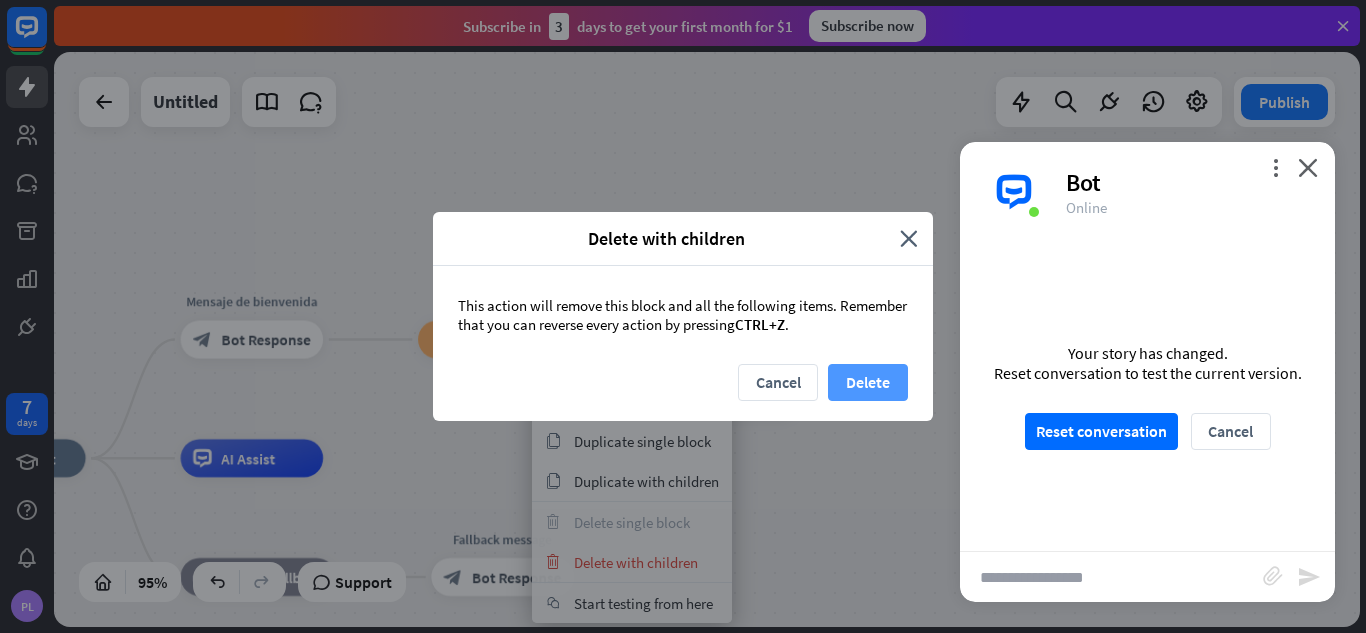 click on "Delete" at bounding box center [868, 382] 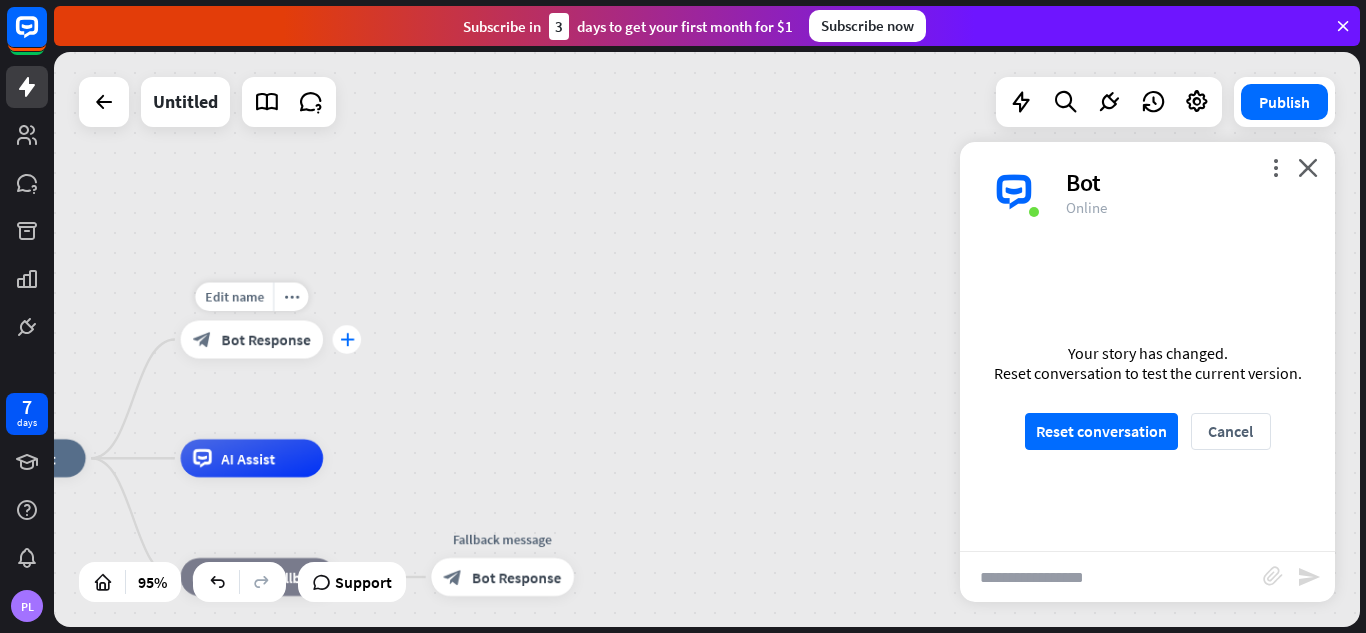 click on "plus" at bounding box center (347, 339) 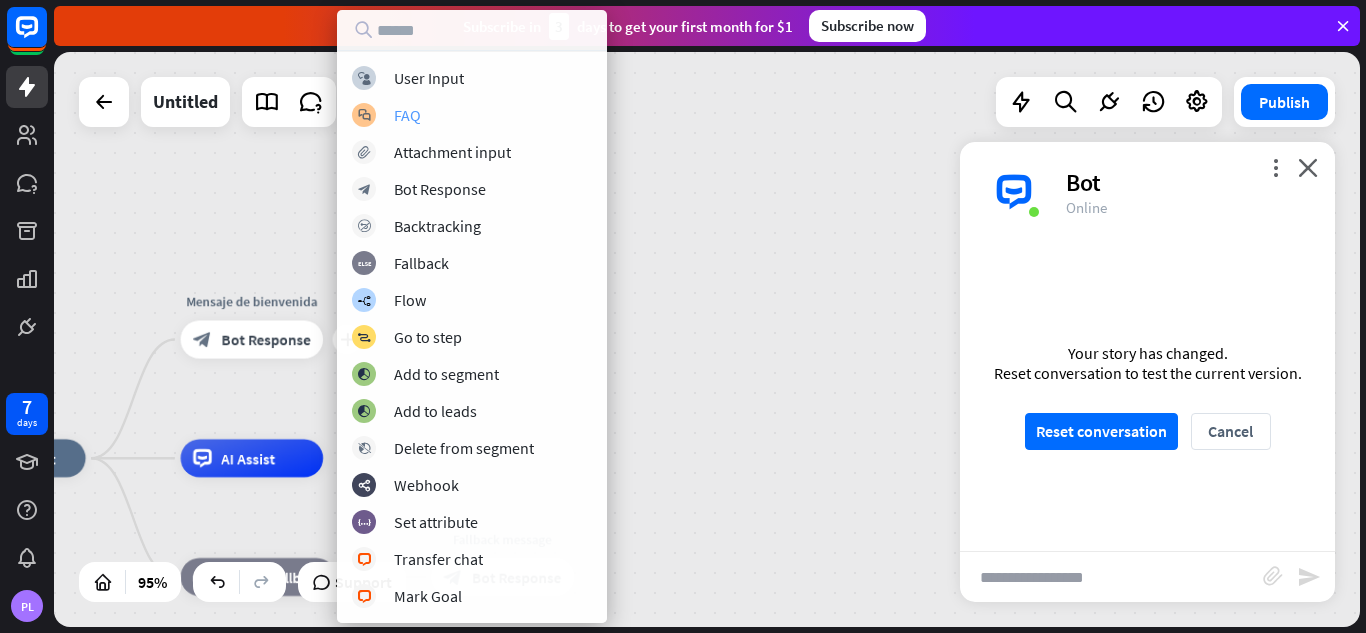 click on "FAQ" at bounding box center (407, 115) 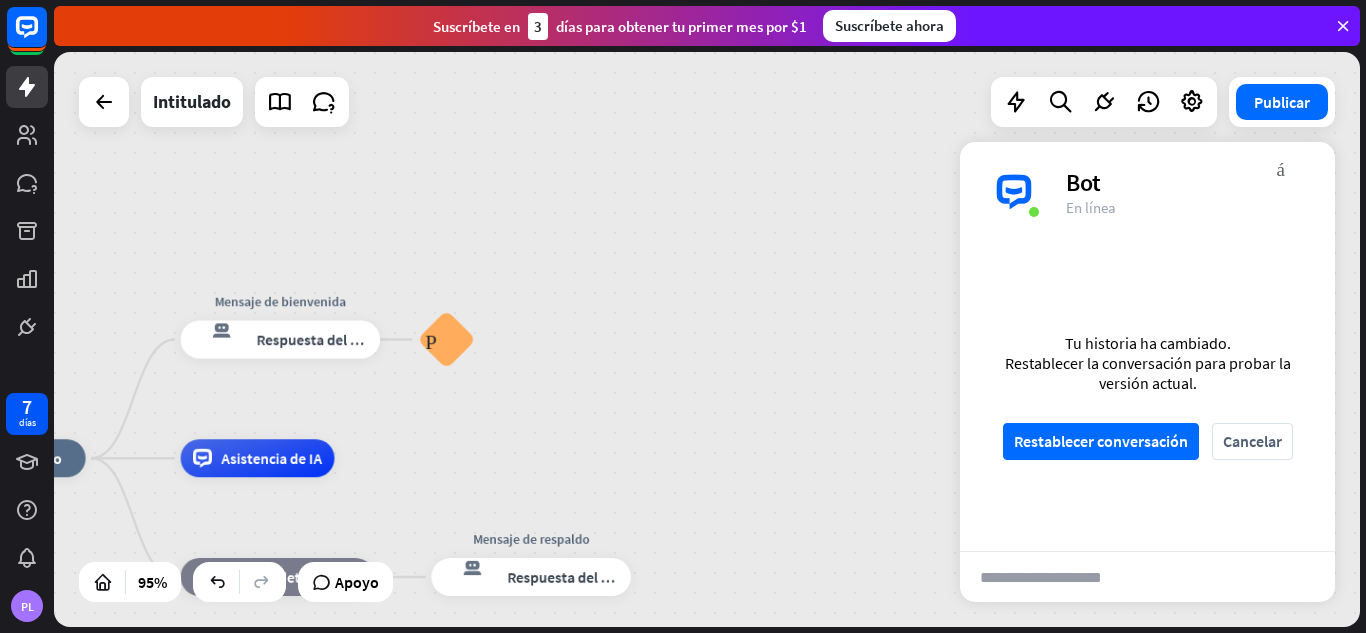 click on "inicio_2   Punto de inicio                 Mensaje de bienvenida   respuesta del bot de bloqueo   Respuesta del bot                   Preguntas frecuentes sobre bloques                     Asistencia de IA                   bloque_de_retroceso   Reserva predeterminada                 Mensaje de respaldo   respuesta del bot de bloqueo   Respuesta del bot" at bounding box center [707, 339] 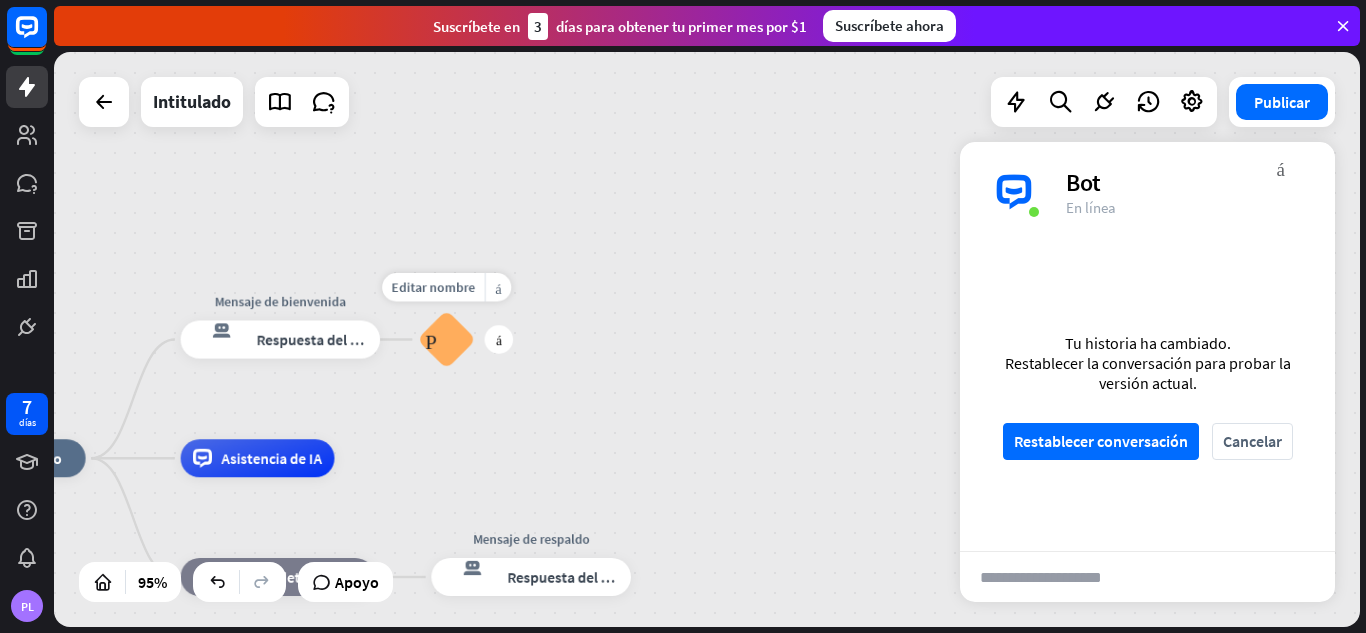 click on "Preguntas frecuentes sobre bloques" at bounding box center [446, 339] 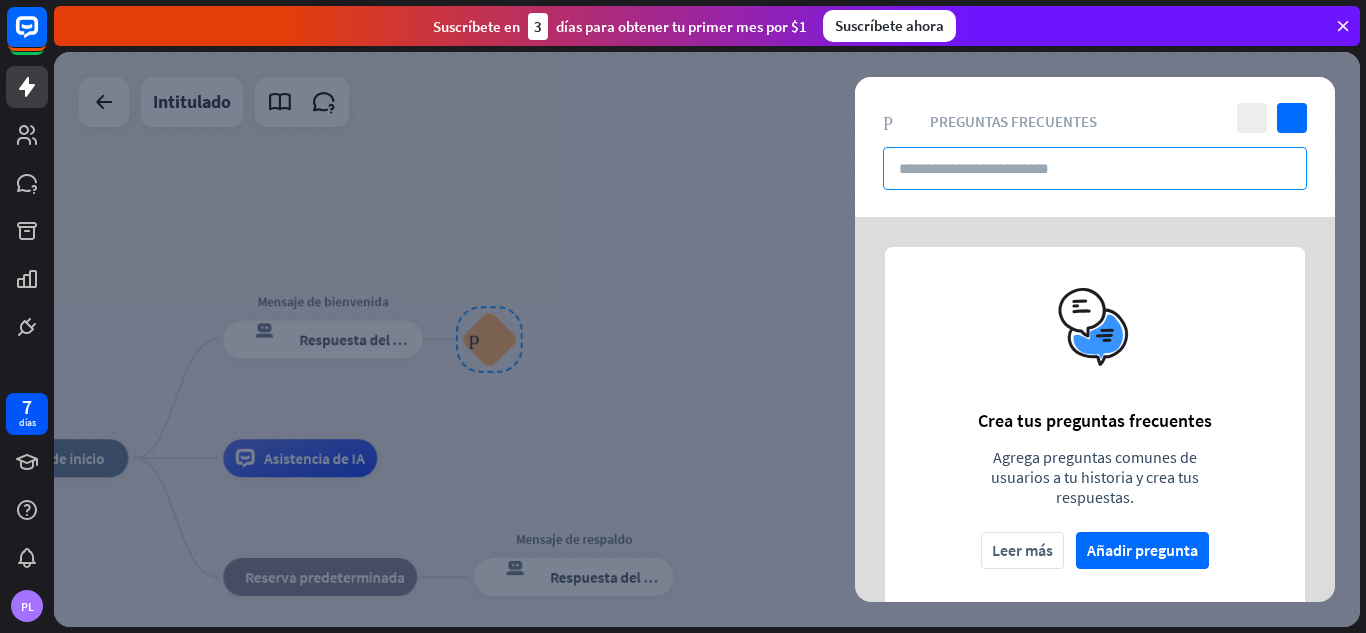 click at bounding box center [1095, 168] 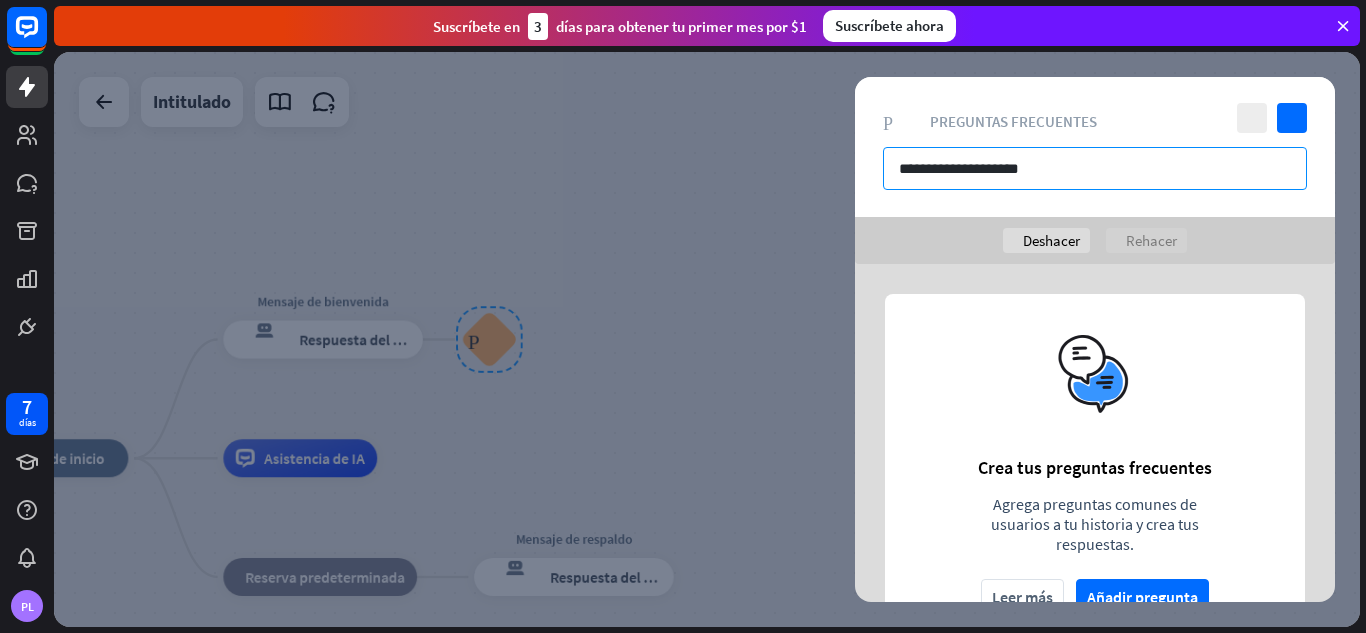 click on "**********" at bounding box center [1095, 168] 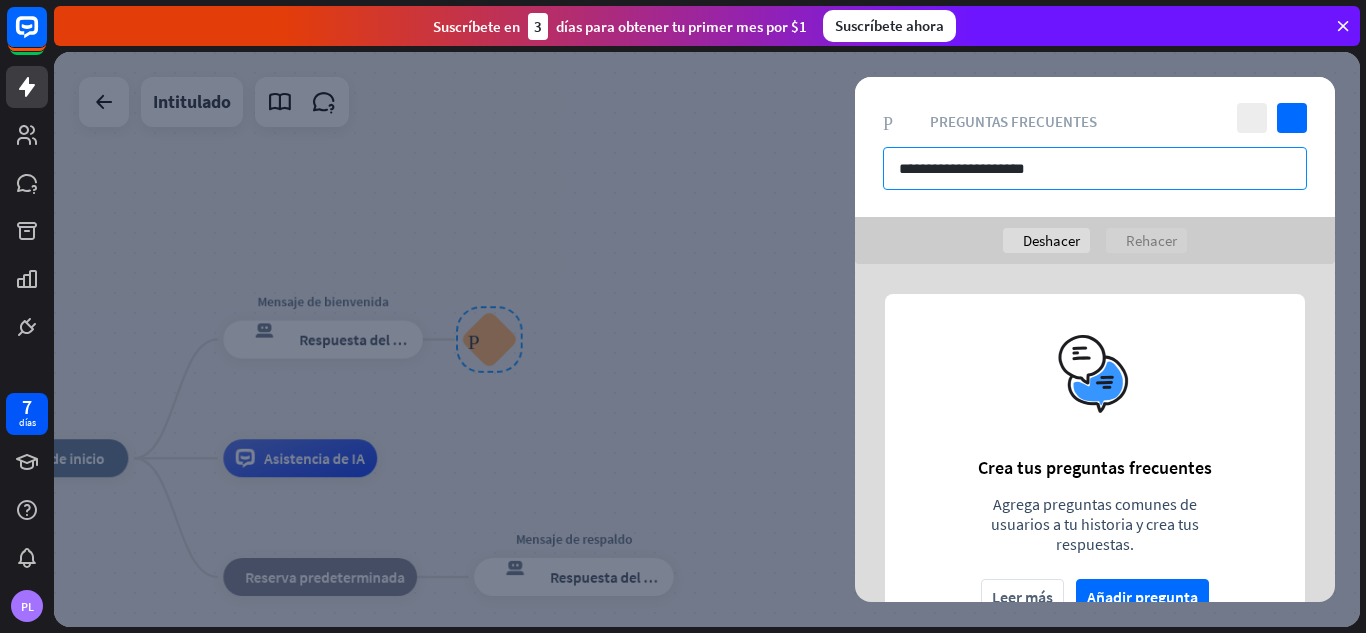 click on "**********" at bounding box center (1095, 168) 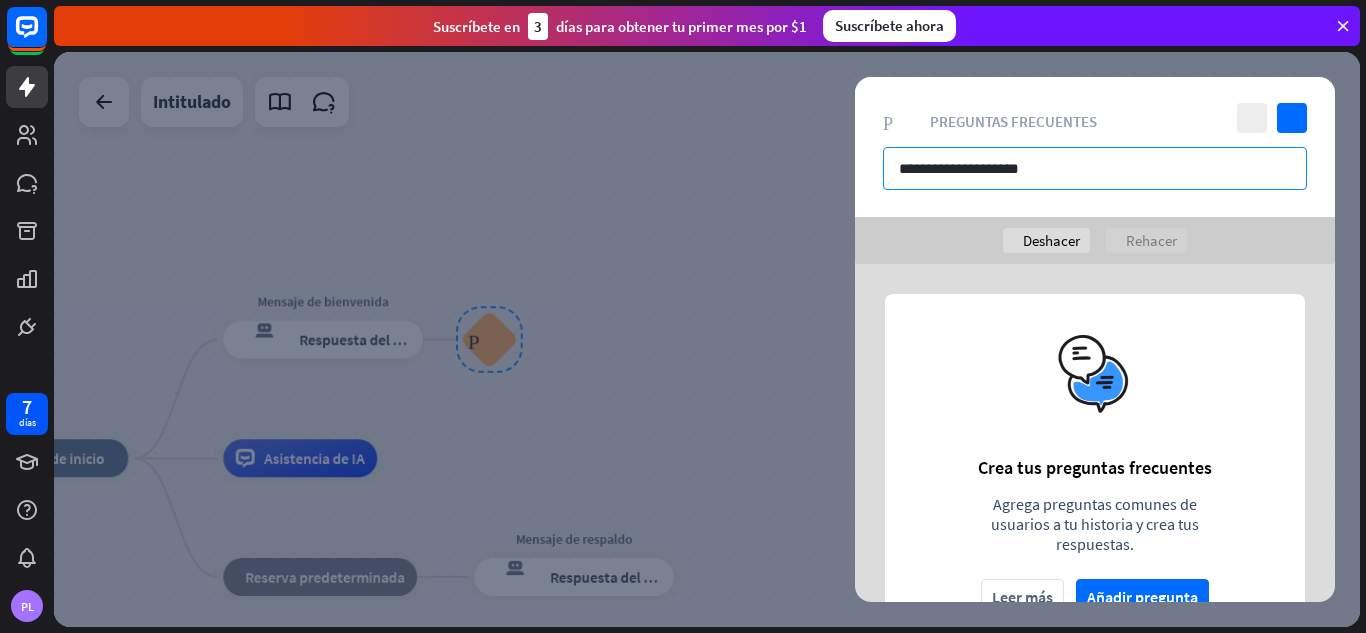 click on "**********" at bounding box center [1095, 168] 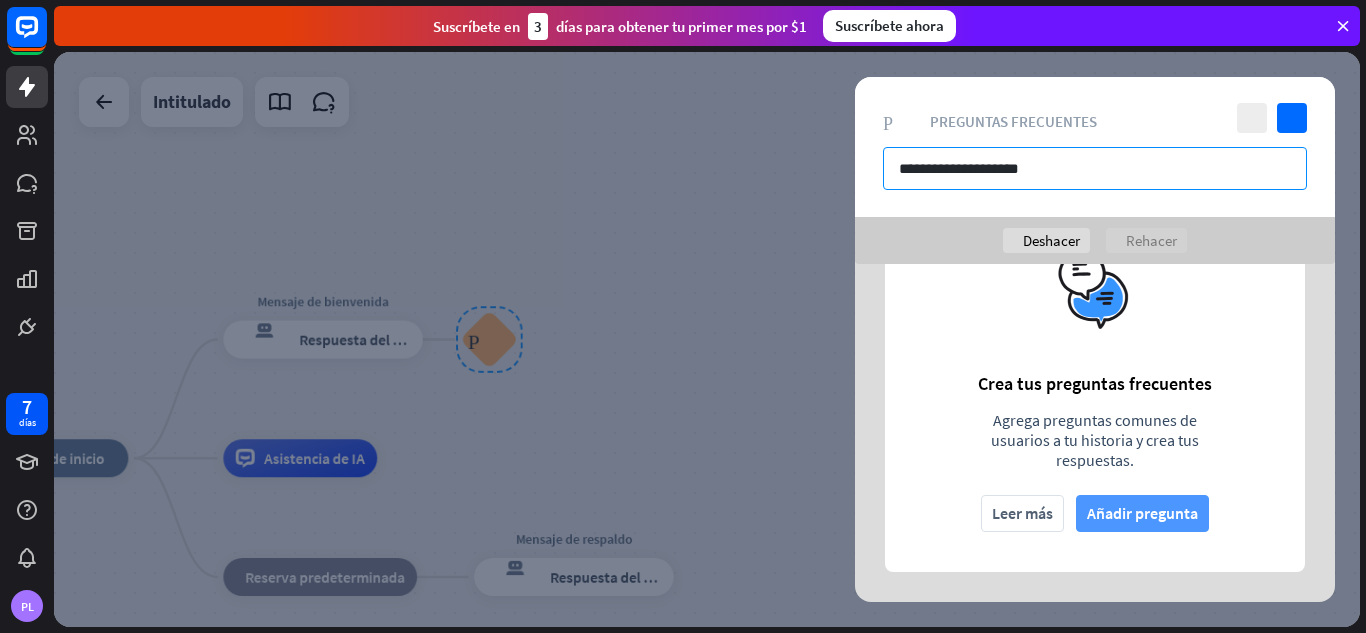 type on "**********" 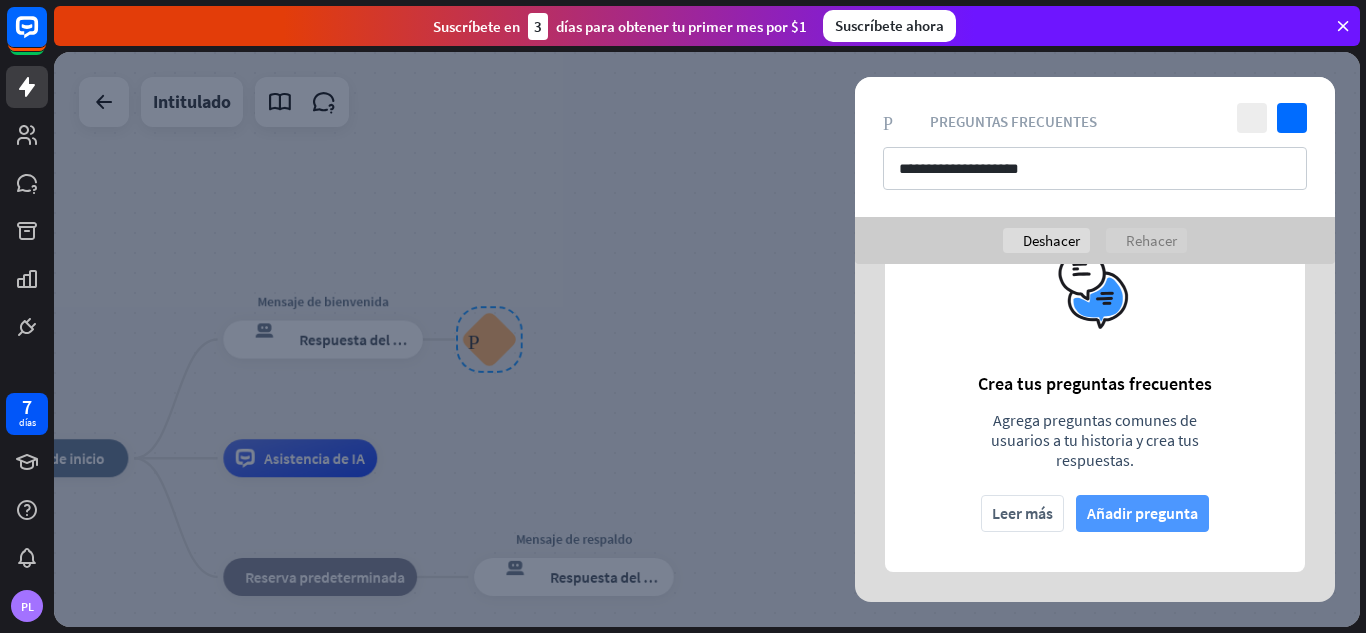 click on "Añadir pregunta" at bounding box center (1142, 513) 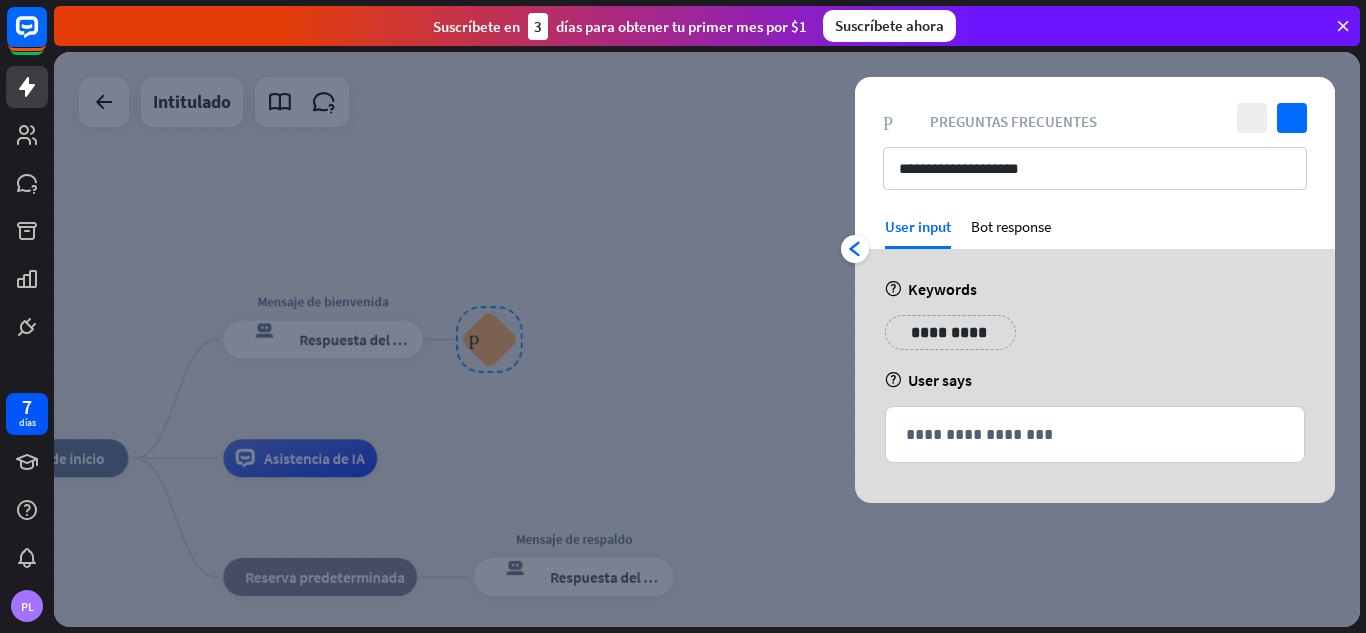 scroll, scrollTop: 0, scrollLeft: 0, axis: both 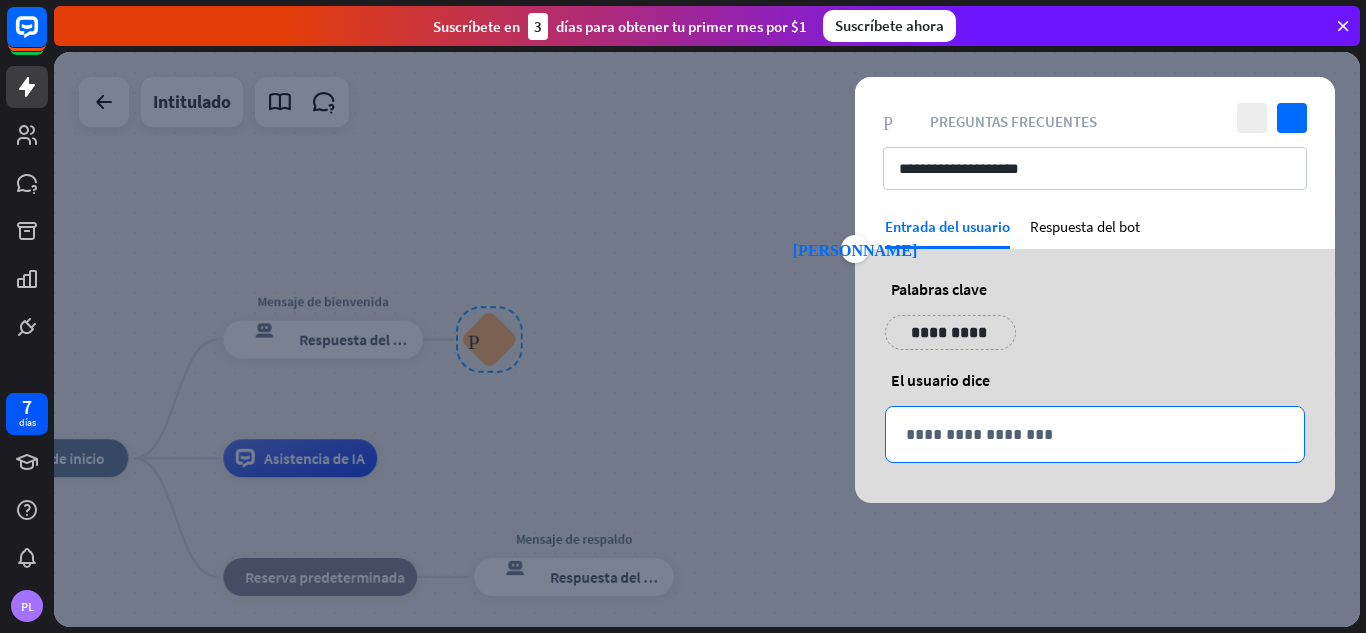 click on "**********" at bounding box center (1095, 434) 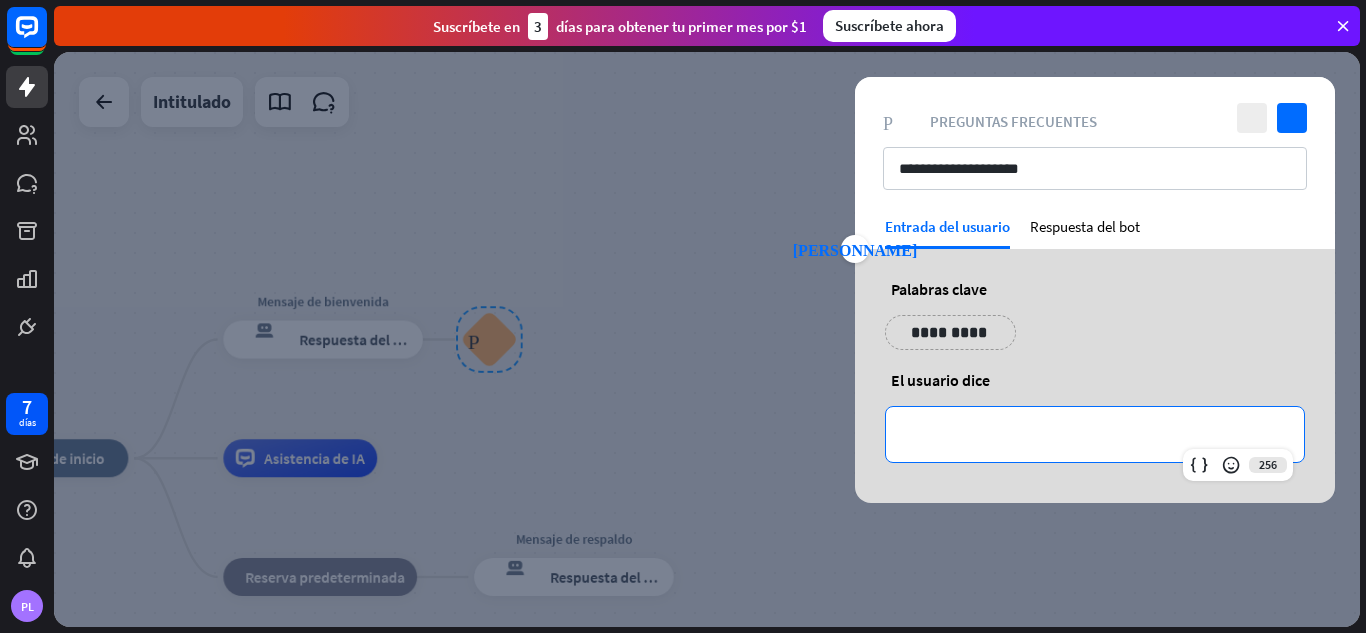 type 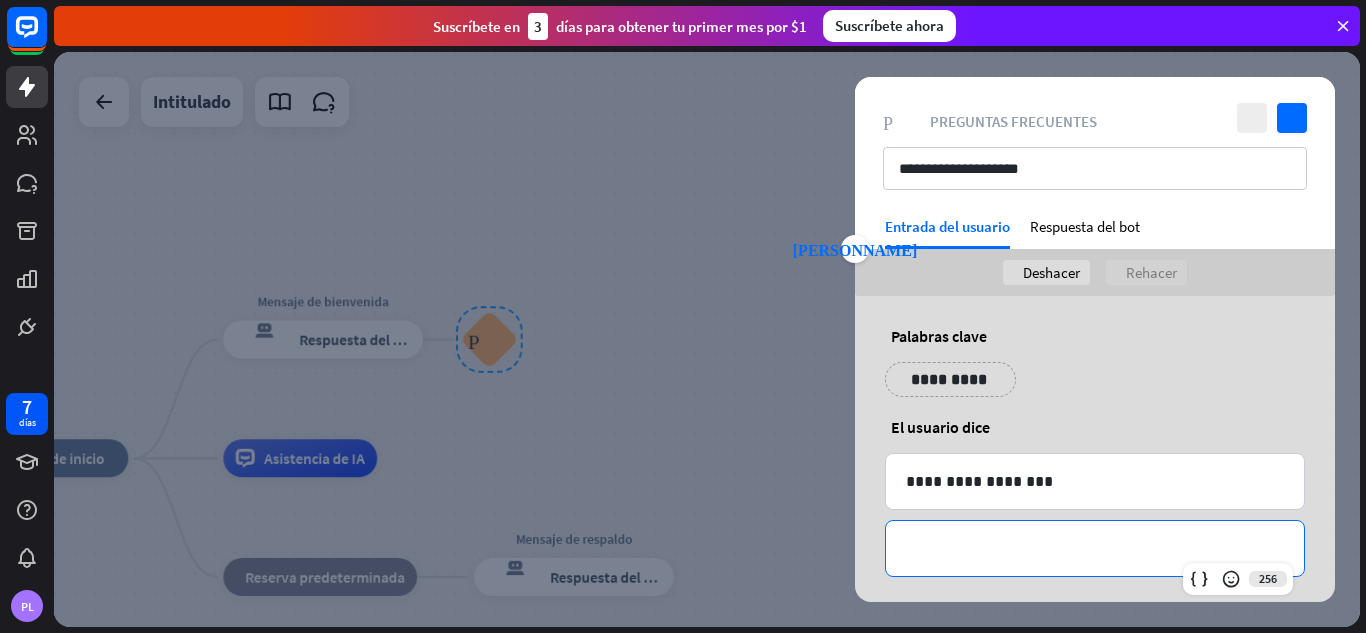 click on "**********" at bounding box center [1095, 548] 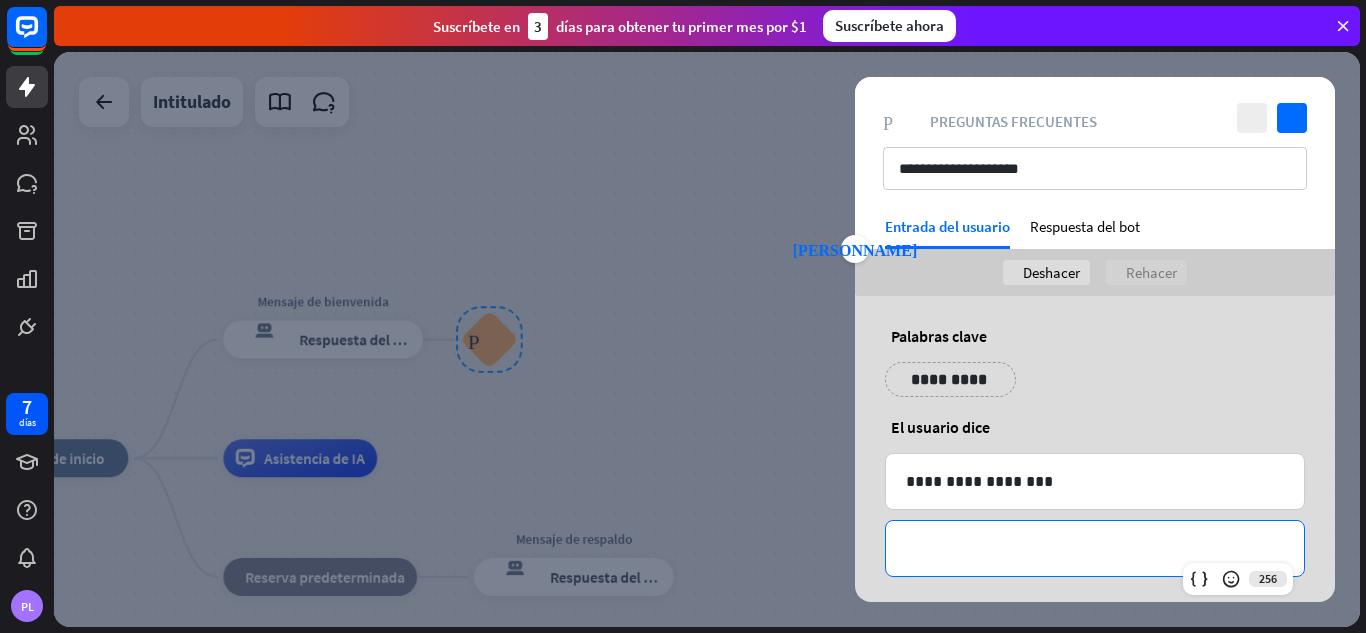 type 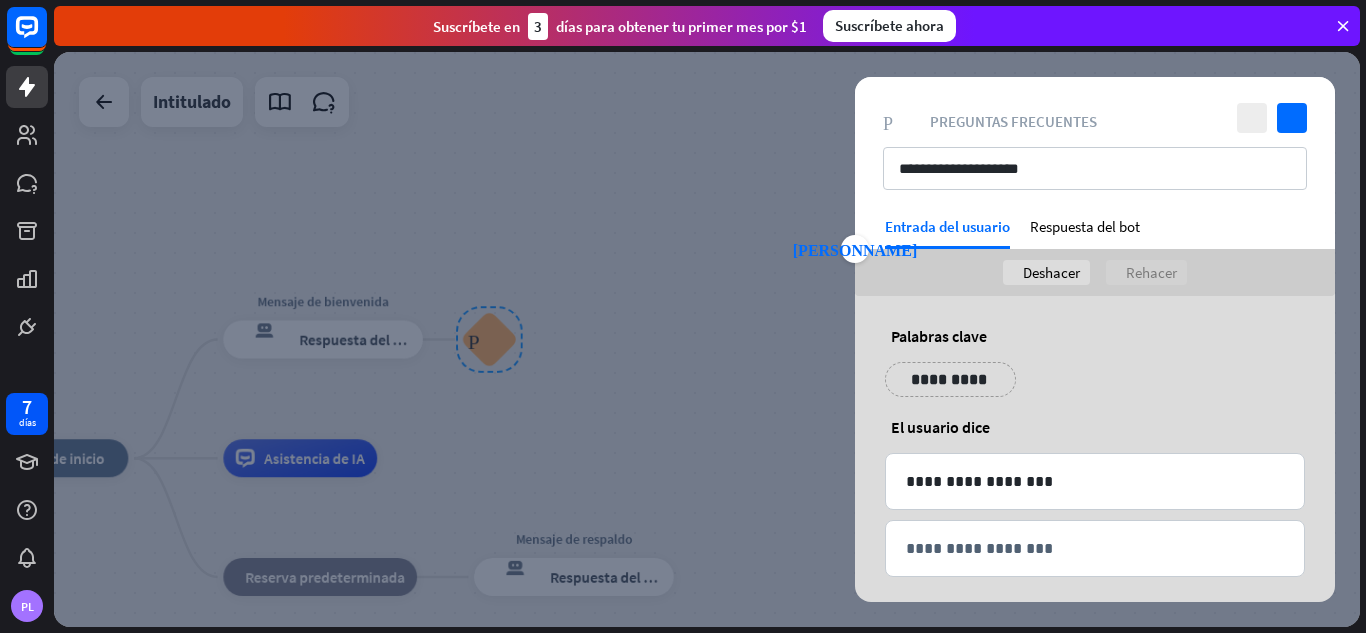 click at bounding box center (707, 339) 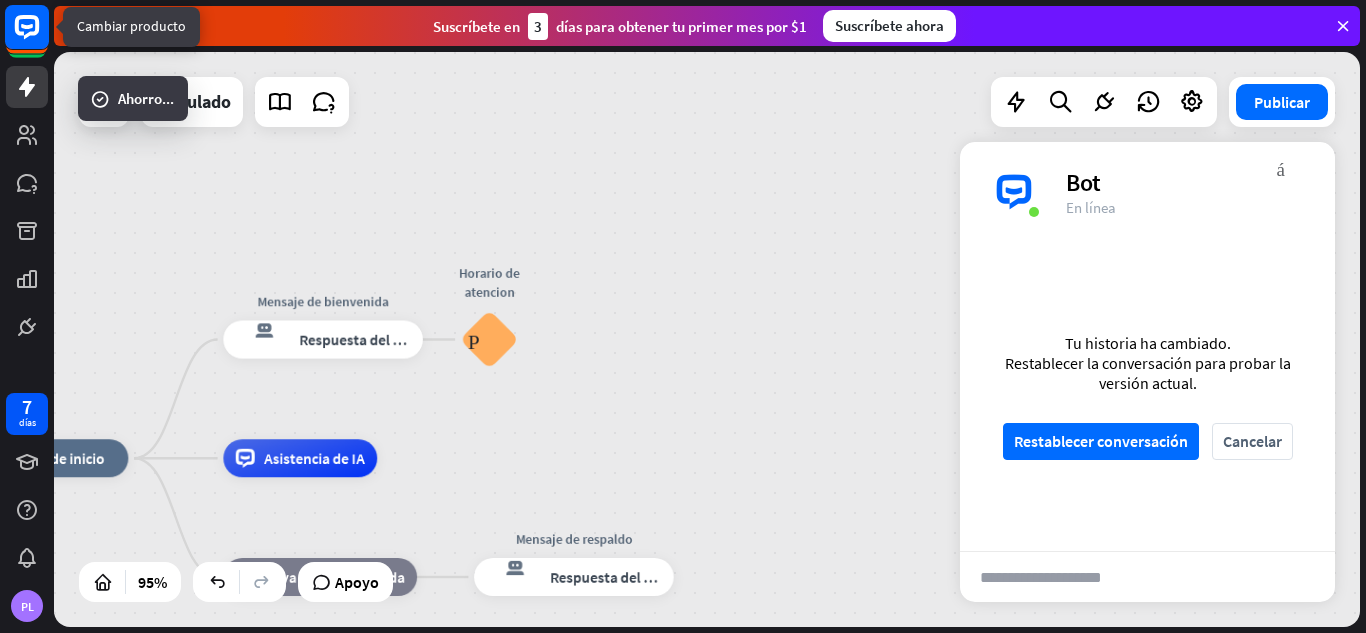 click 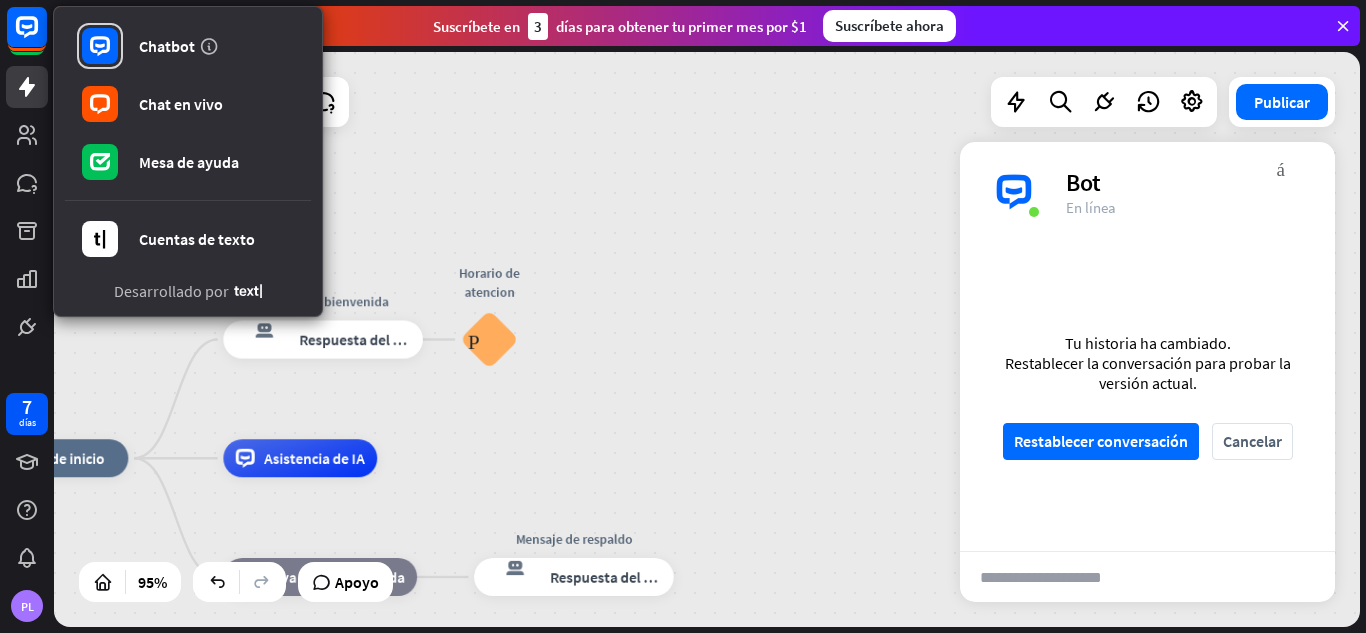 click on "inicio_2   Punto de inicio                 Mensaje de bienvenida   respuesta del bot de bloqueo   Respuesta del bot                 Horario de atencion    Preguntas frecuentes sobre bloques                     Asistencia de IA                   bloque_de_retroceso   Reserva predeterminada                 Mensaje de respaldo   respuesta del bot de bloqueo   Respuesta del bot" at bounding box center [707, 339] 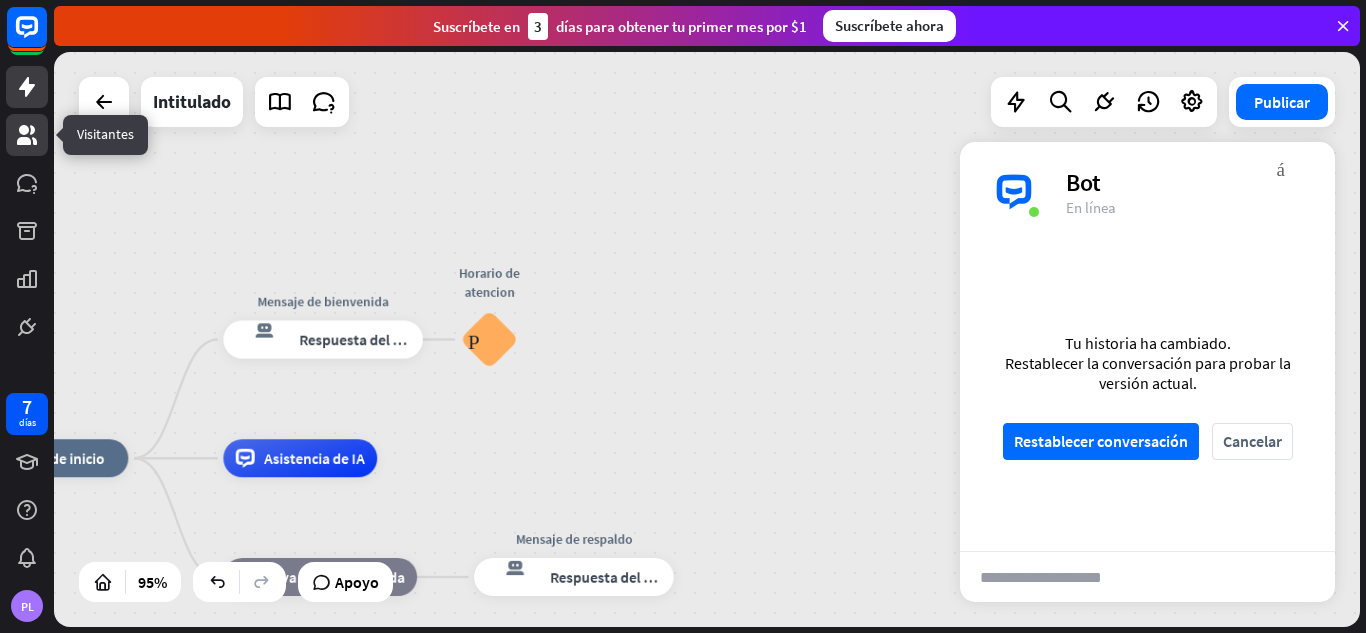 click 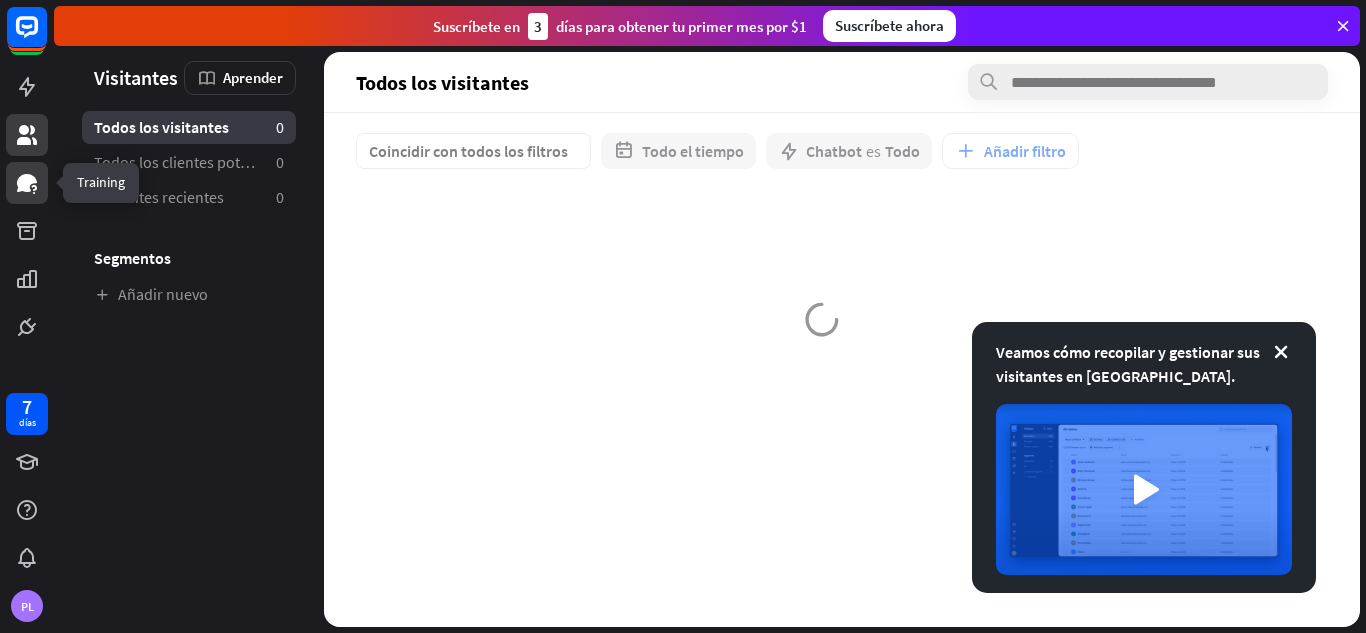 click 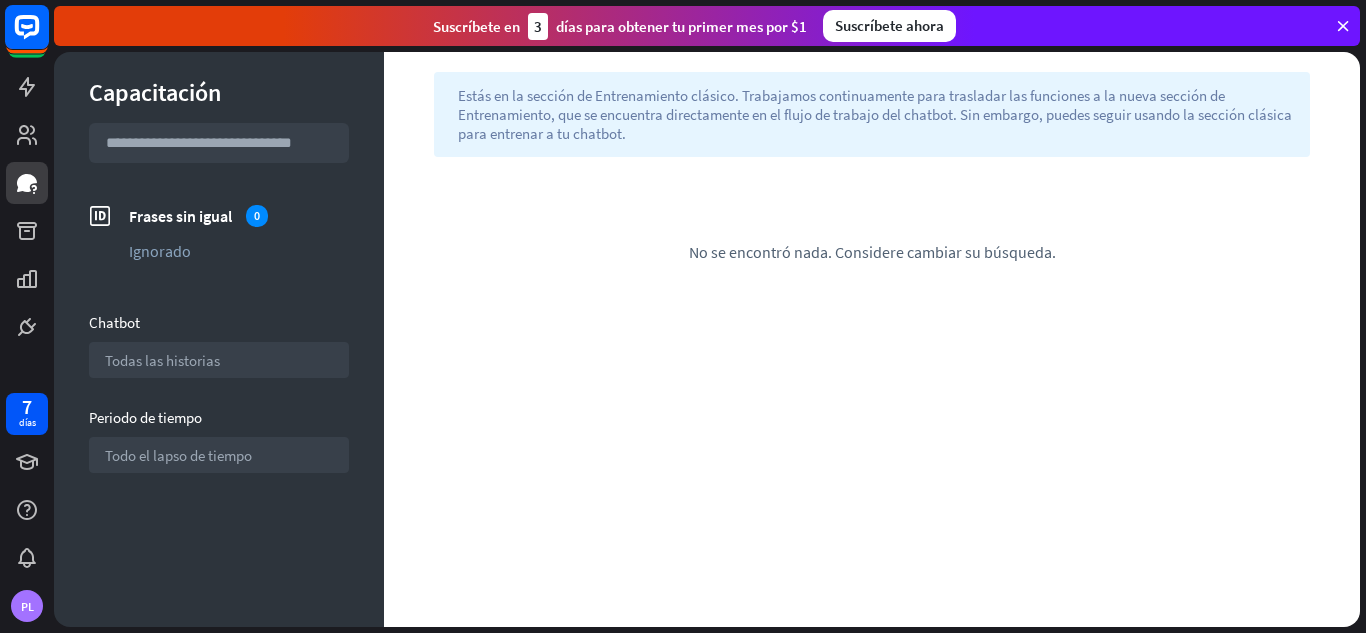 click 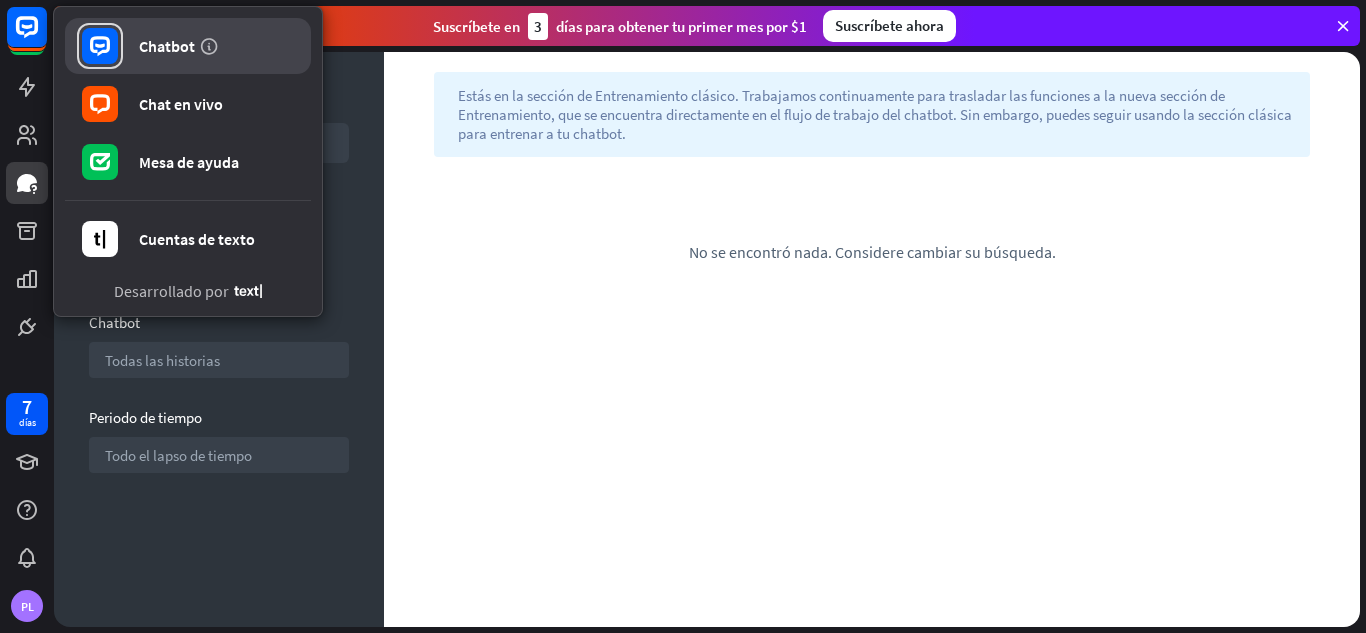 click on "Chatbot" at bounding box center [188, 46] 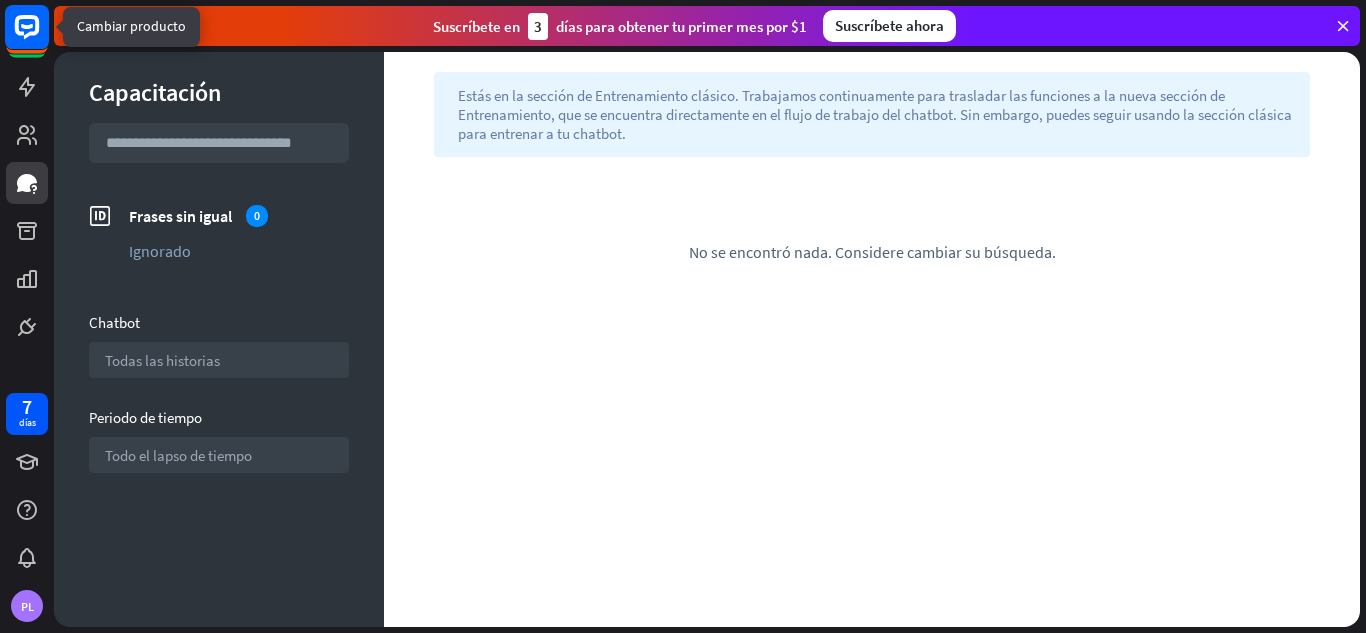 click 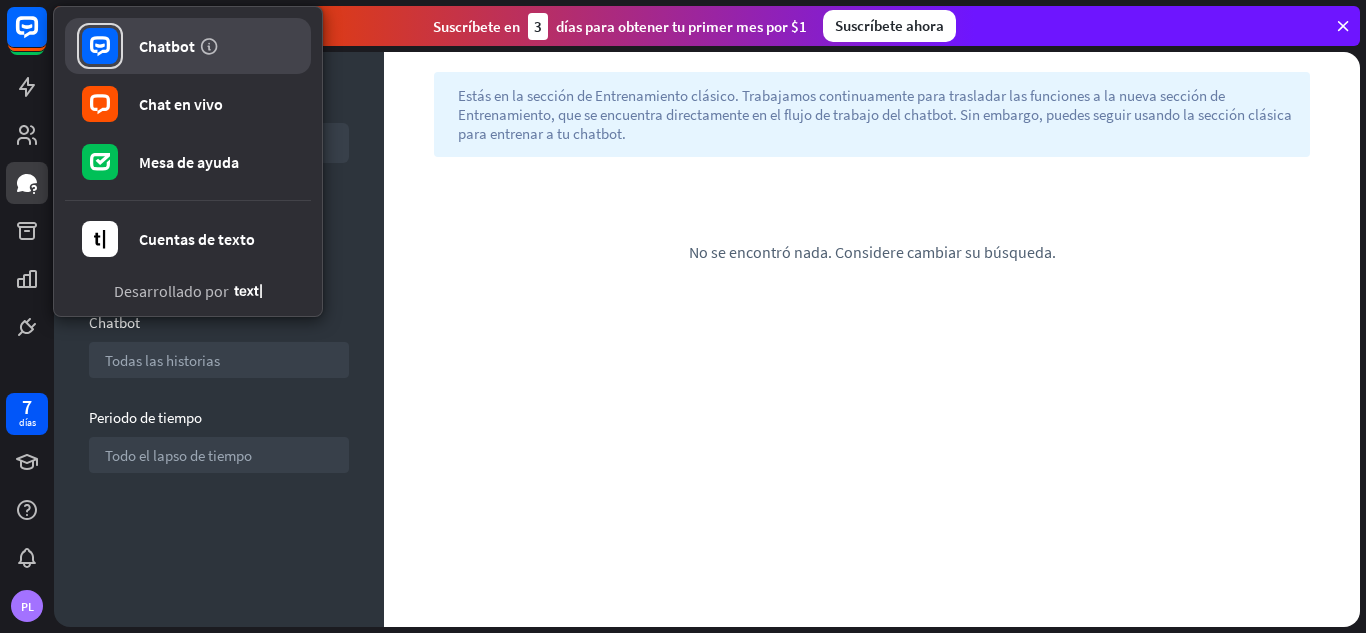 click on "Chatbot" at bounding box center [188, 46] 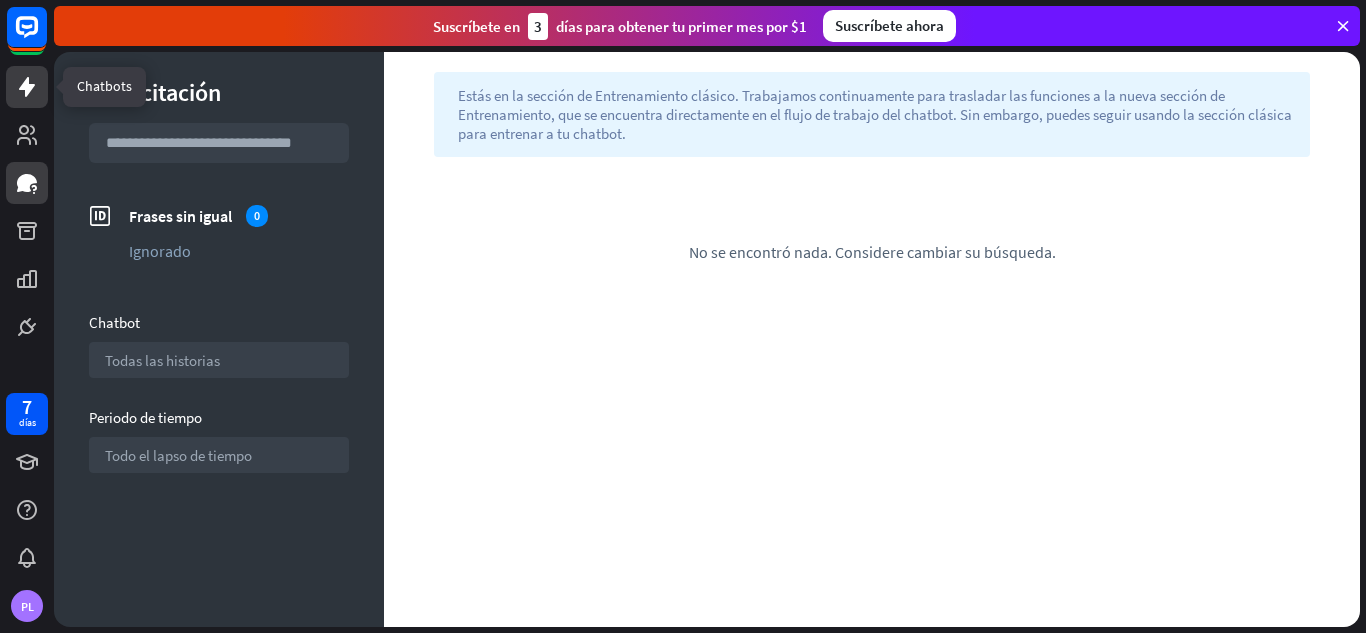 click 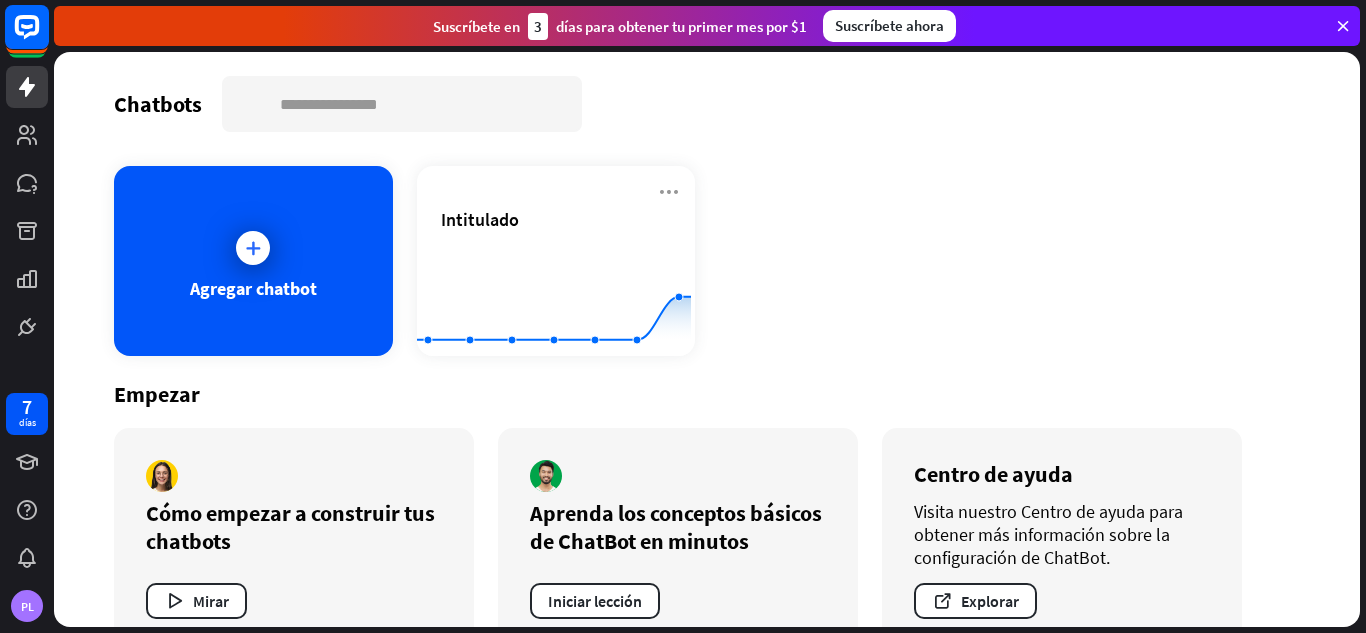 click 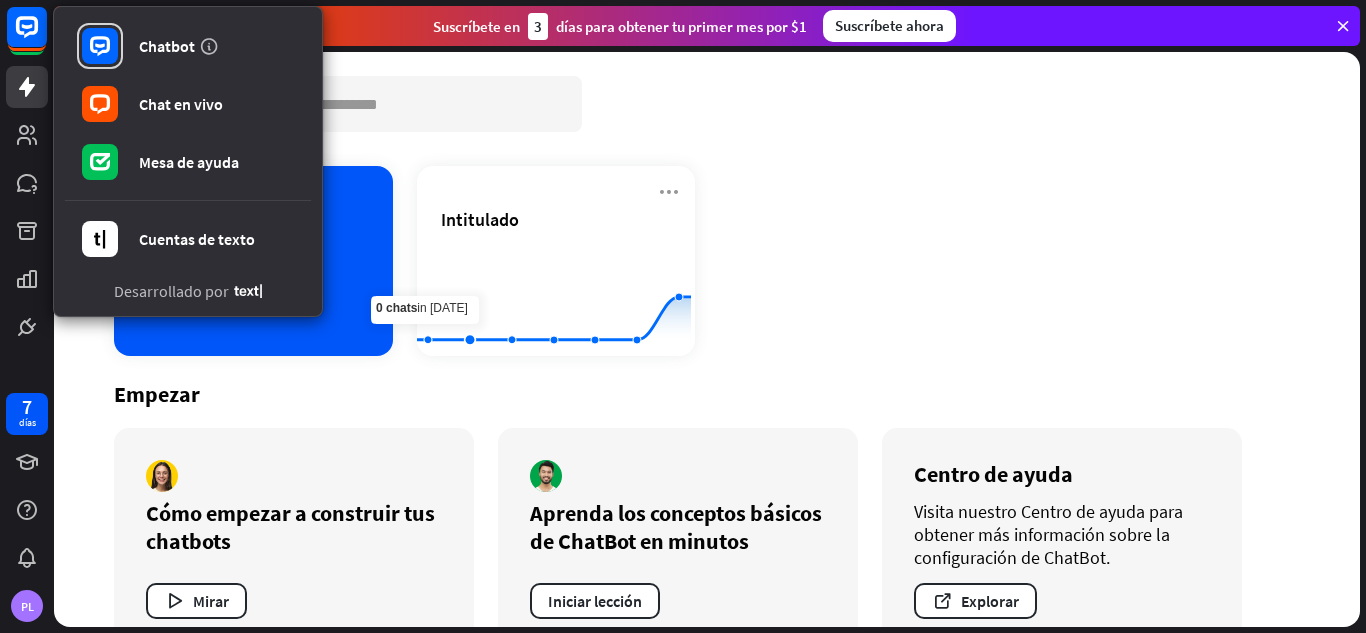 click on "Chatbot
Chat en vivo
Mesa de ayuda
Cuentas de texto
Desarrollado por" at bounding box center (188, 161) 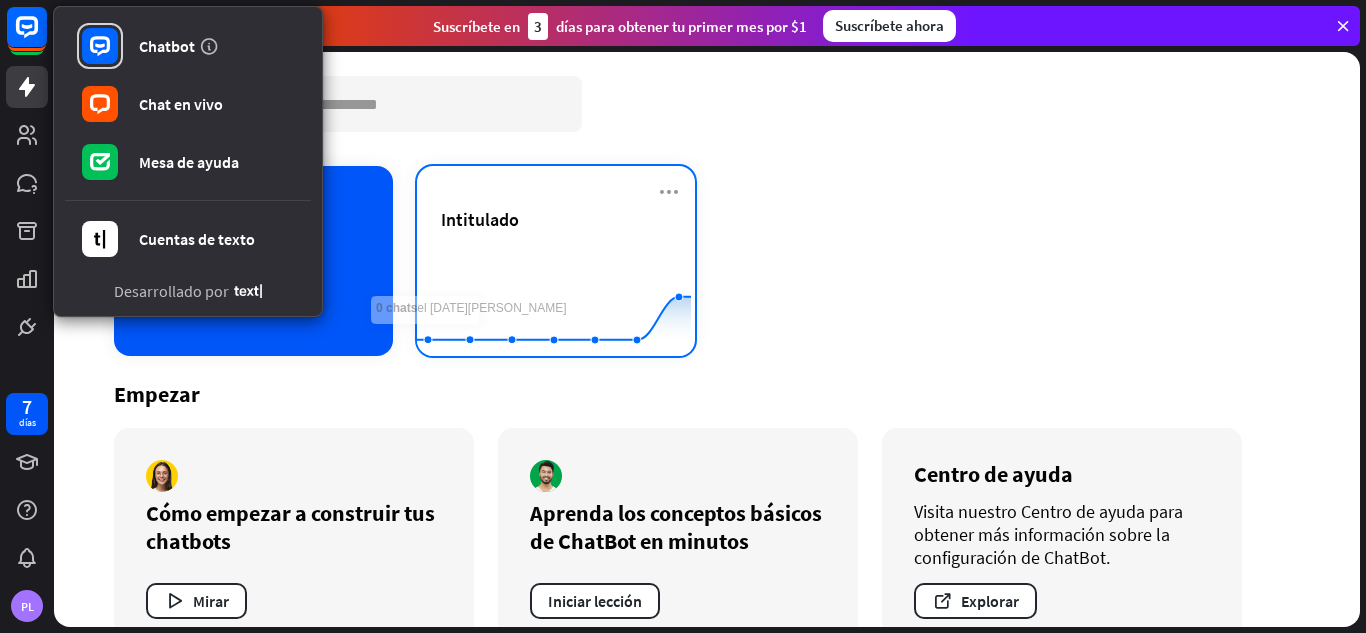 click 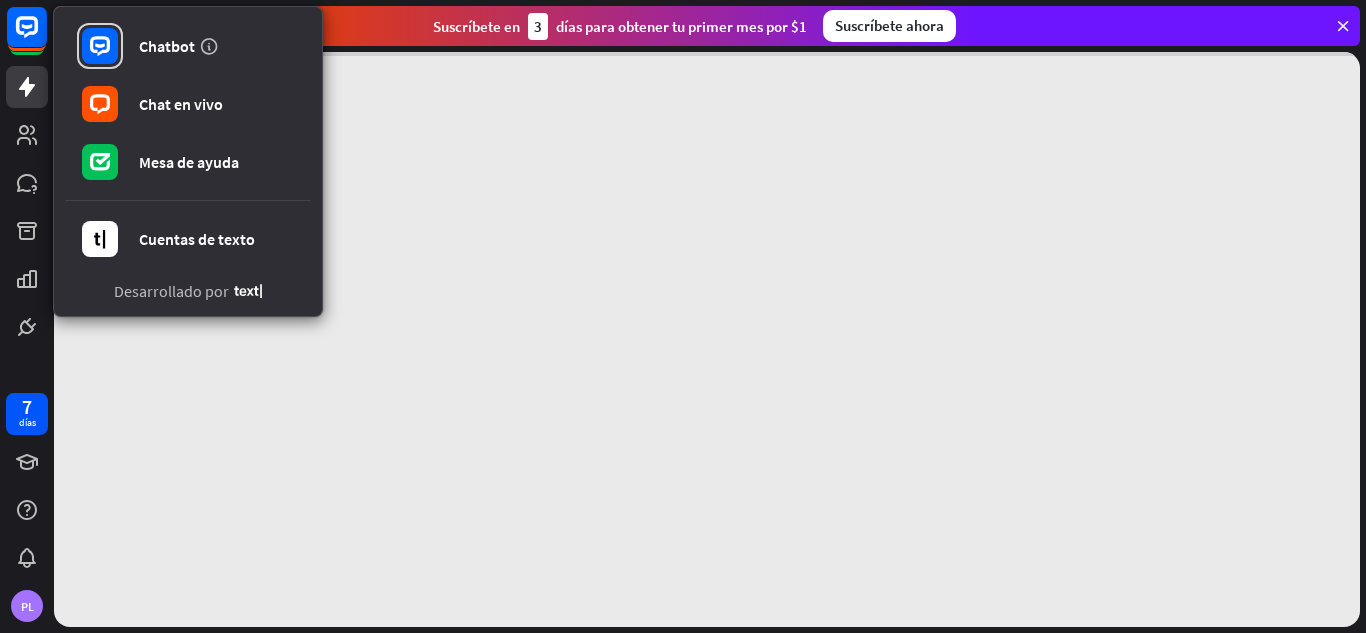 click at bounding box center [707, 339] 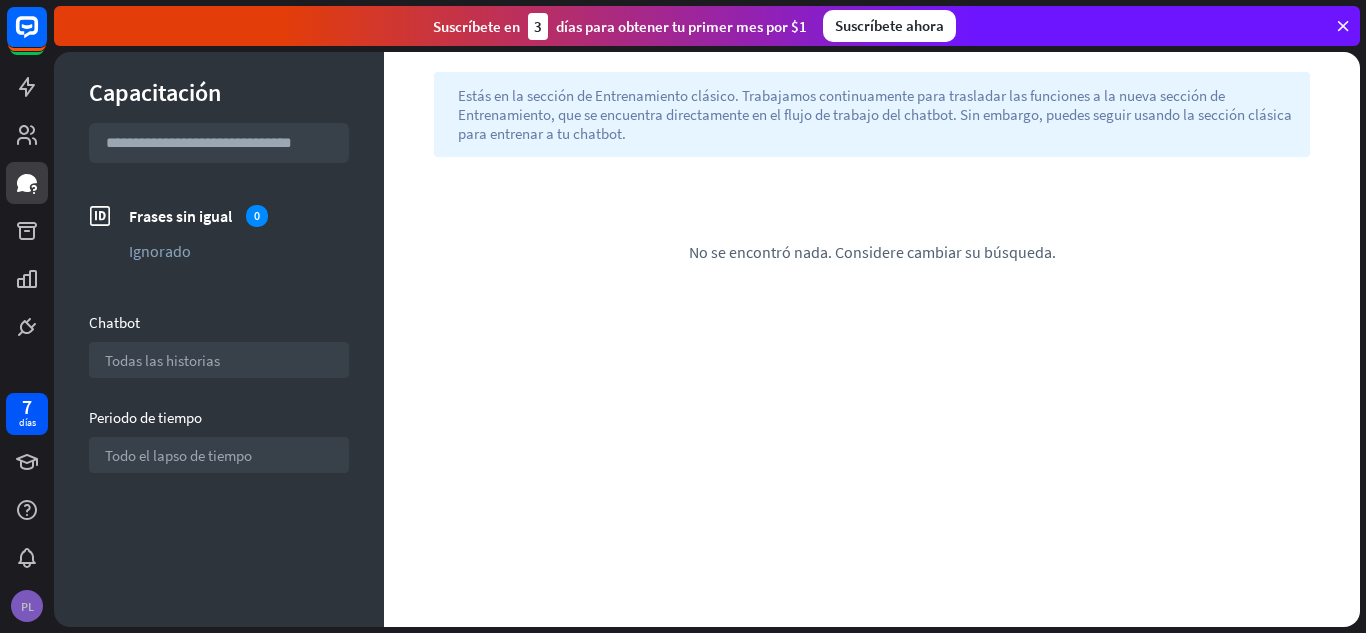 click on "PL" at bounding box center (27, 606) 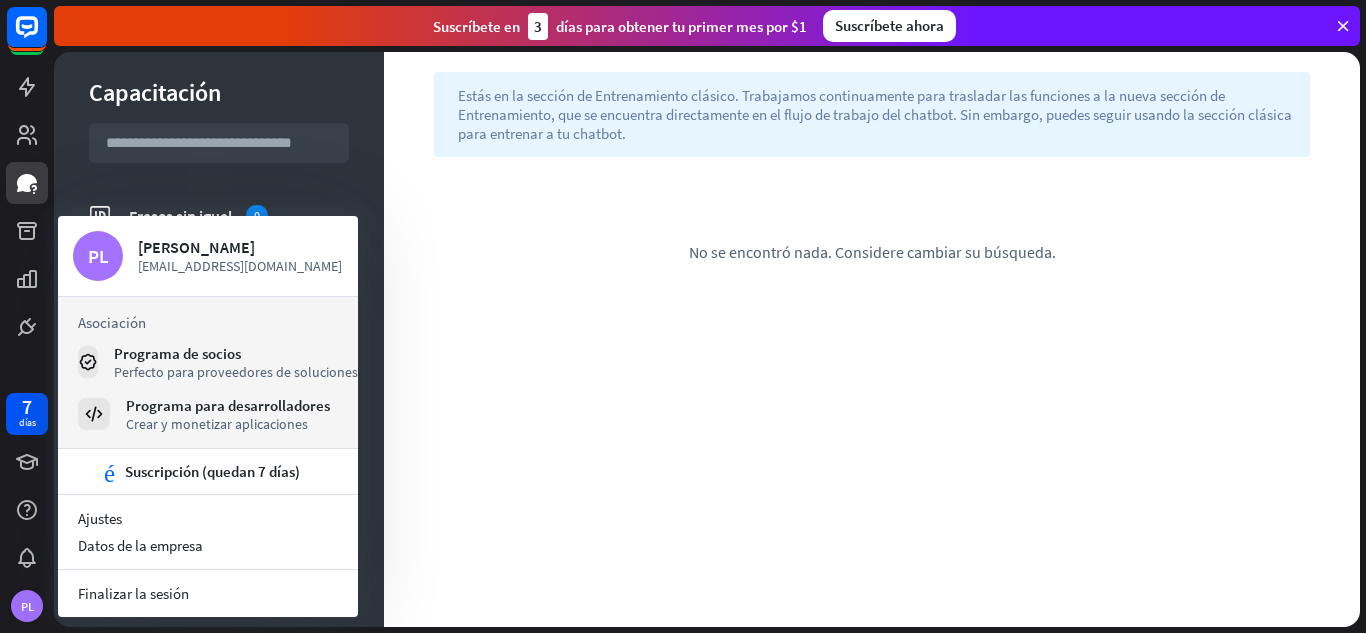 click on "Finalizar la sesión" at bounding box center (133, 593) 